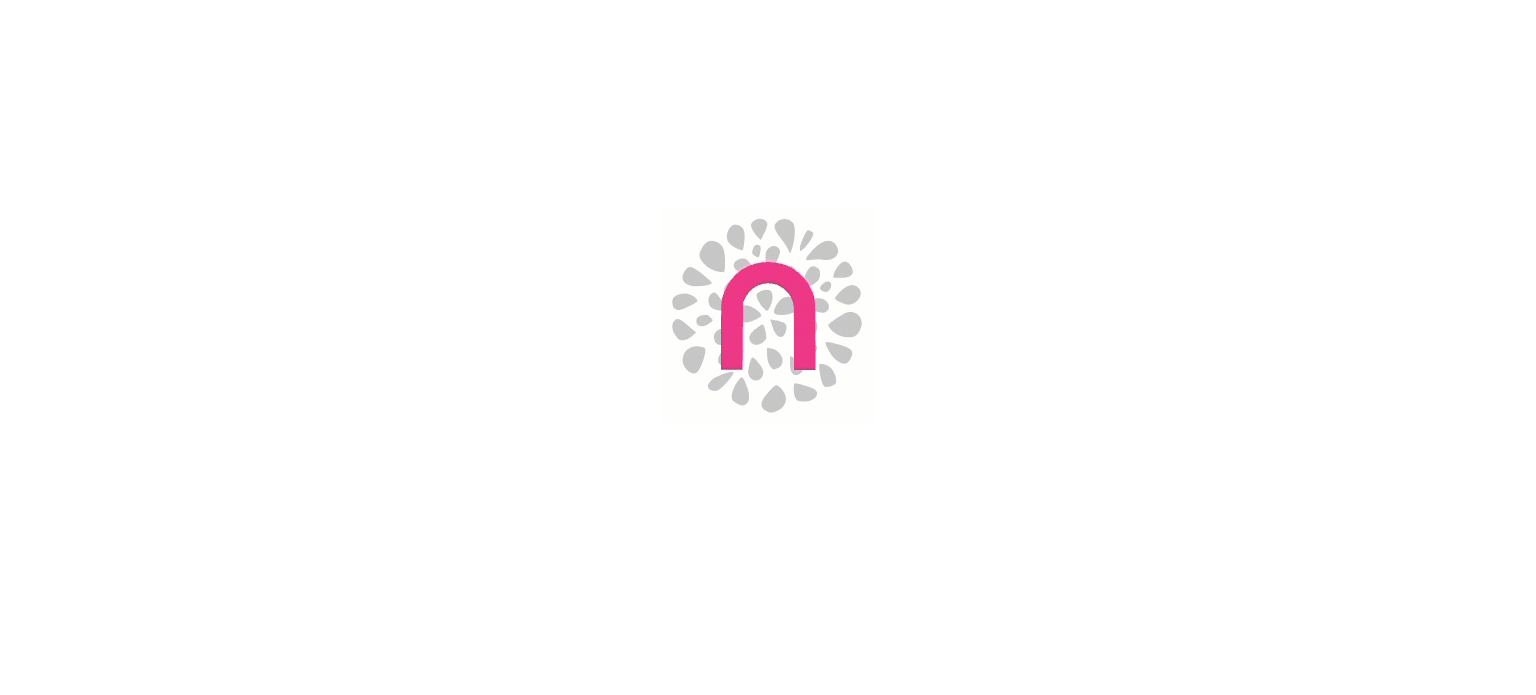 scroll, scrollTop: 0, scrollLeft: 0, axis: both 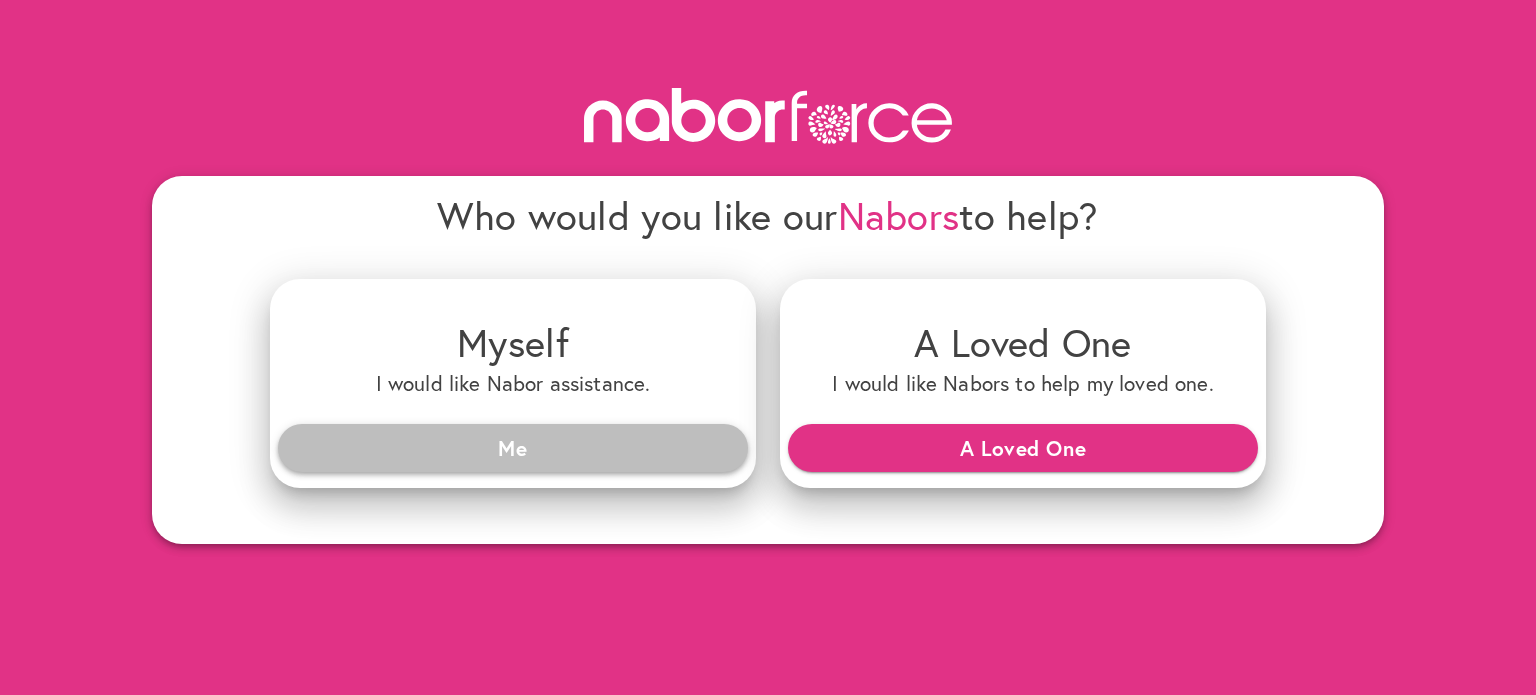 click on "Me" at bounding box center (513, 448) 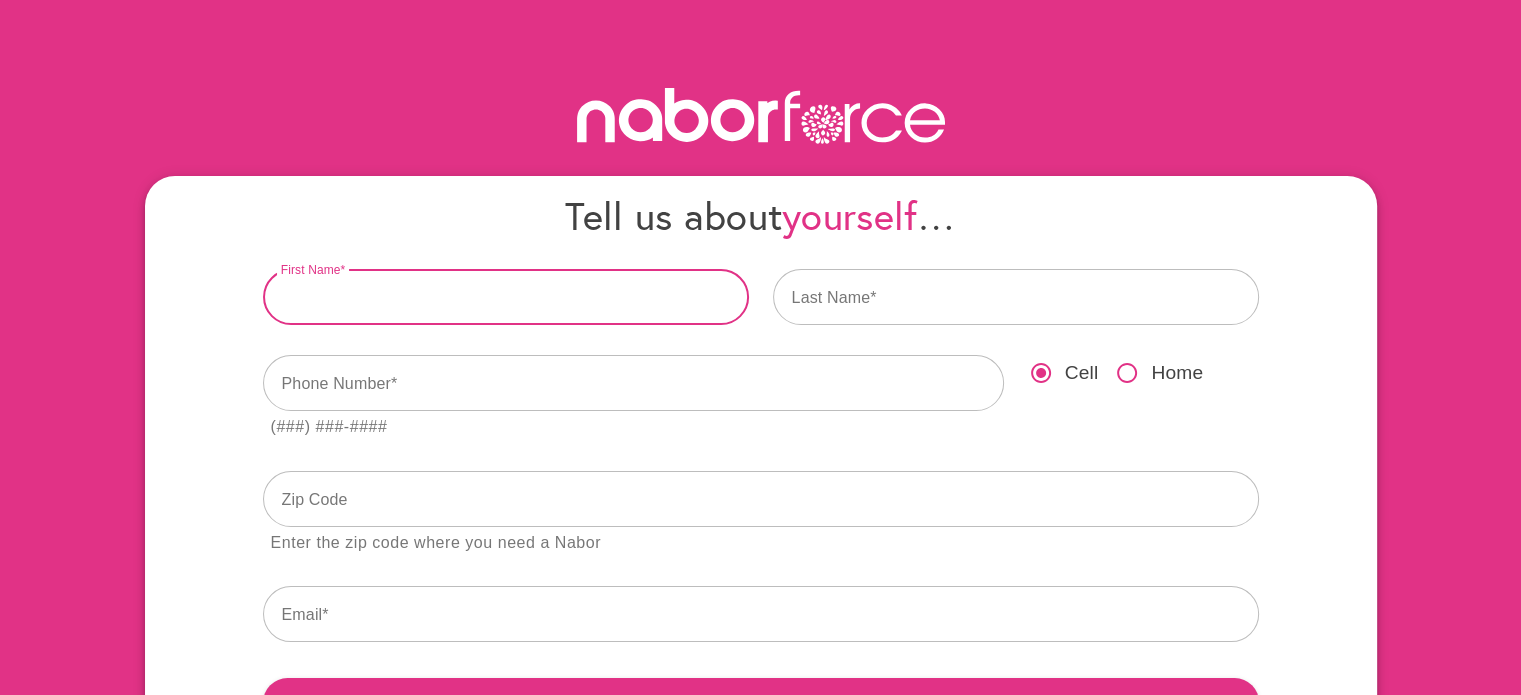 click at bounding box center [506, 297] 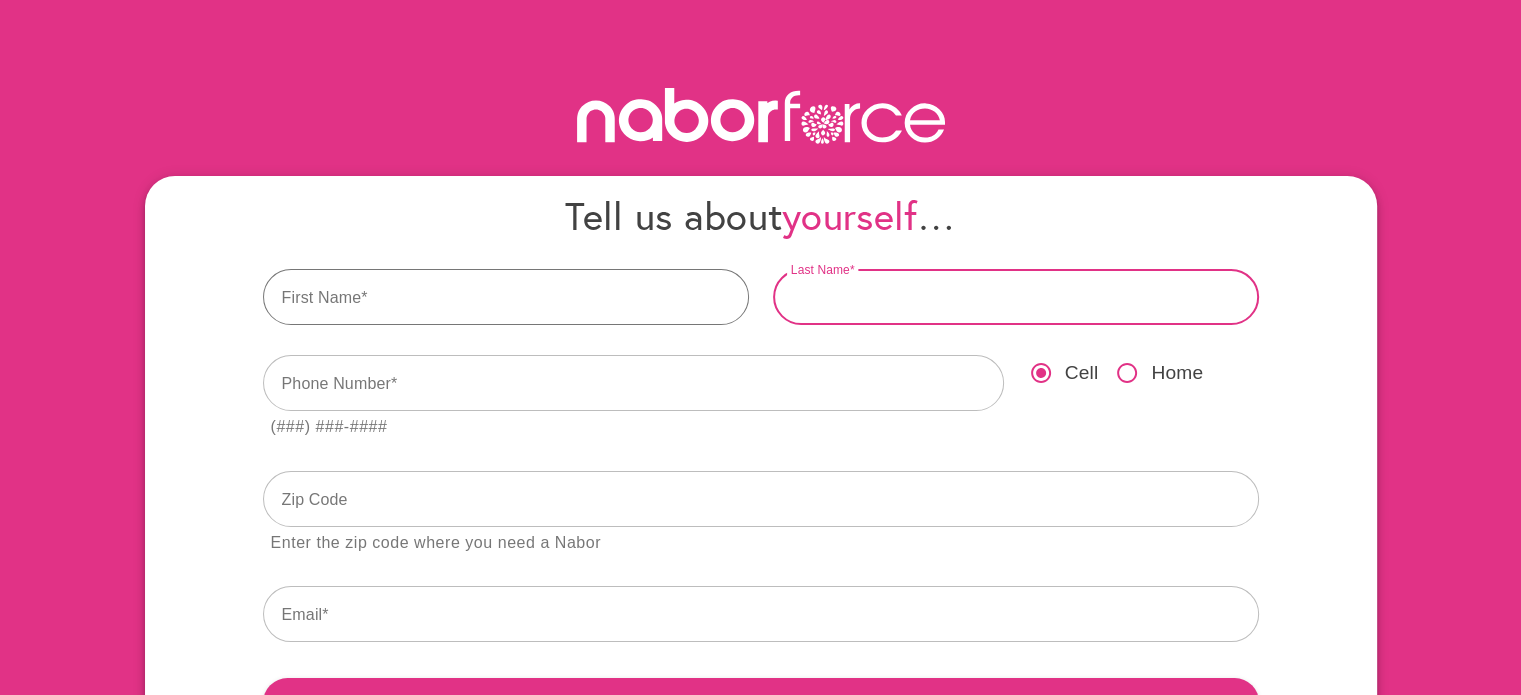 type on "********" 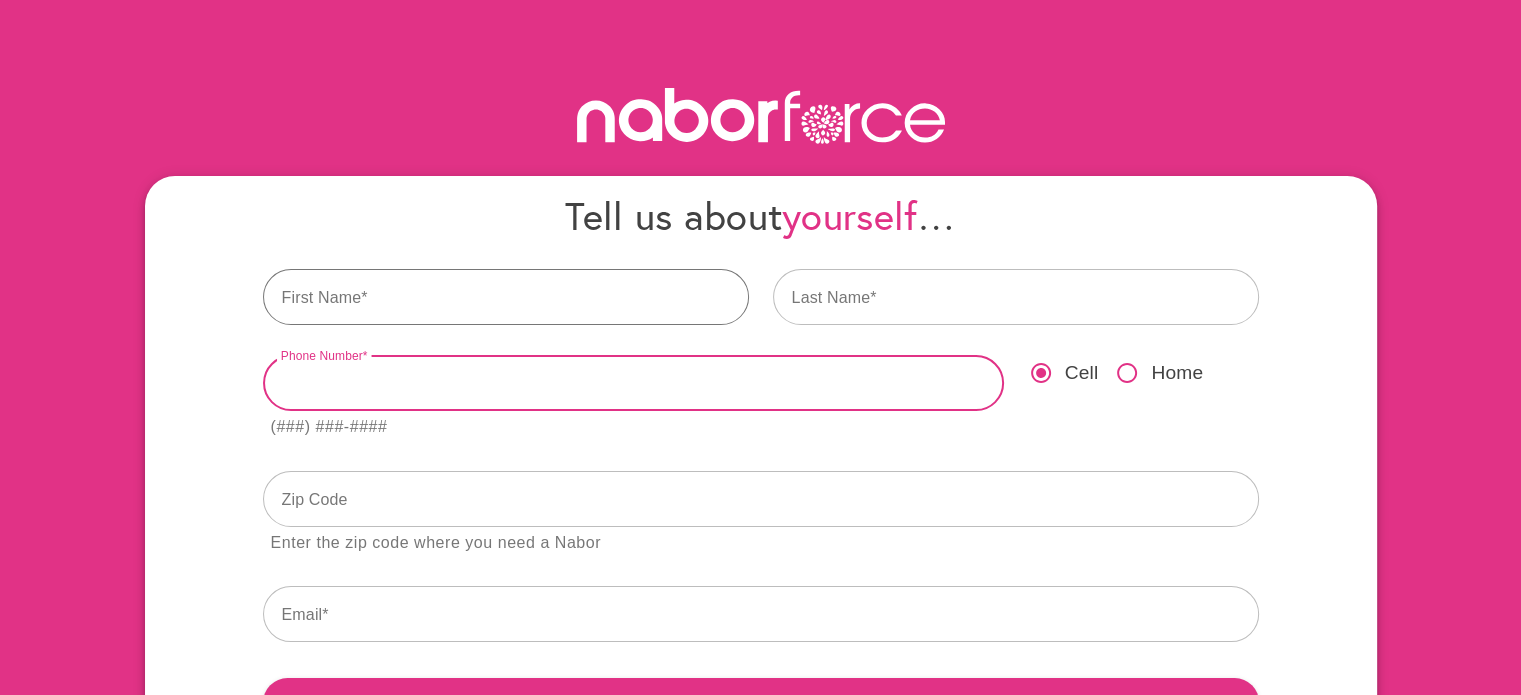 type on "**********" 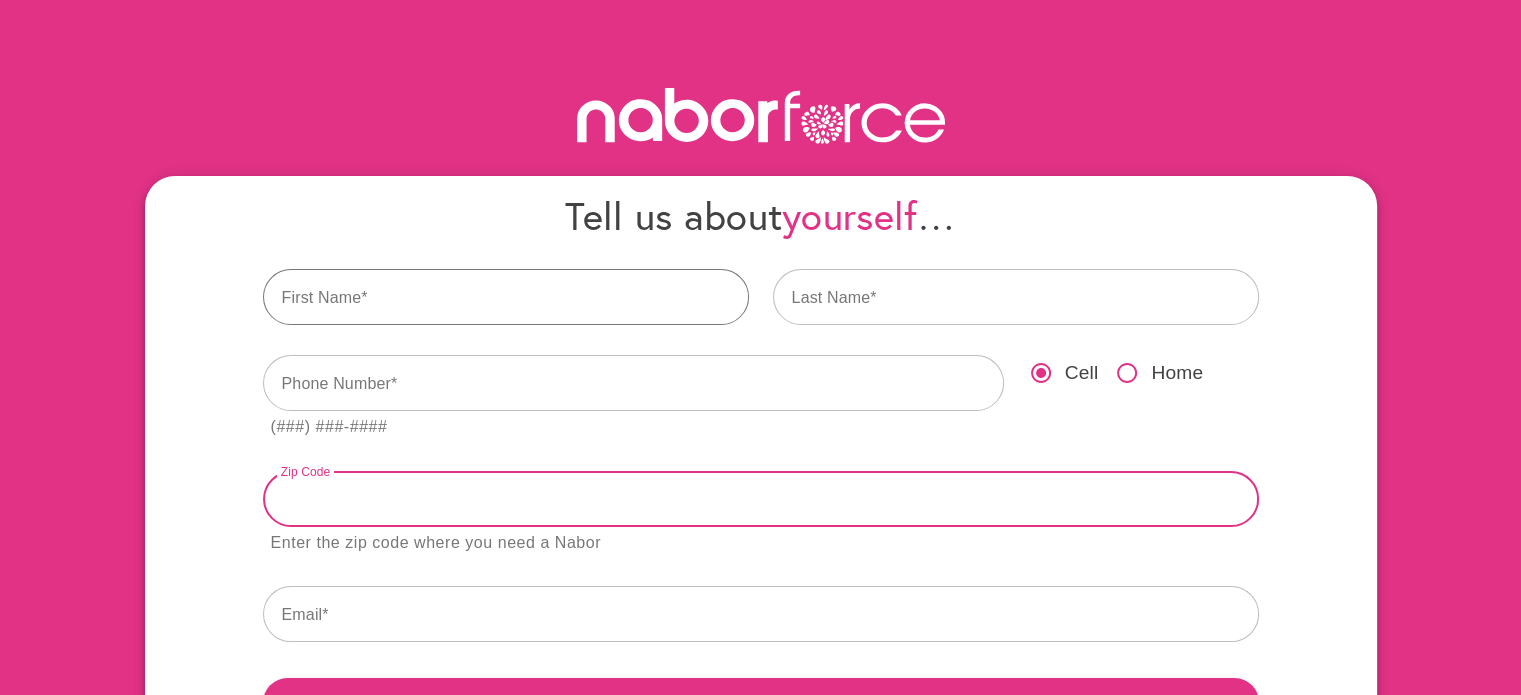 type on "*****" 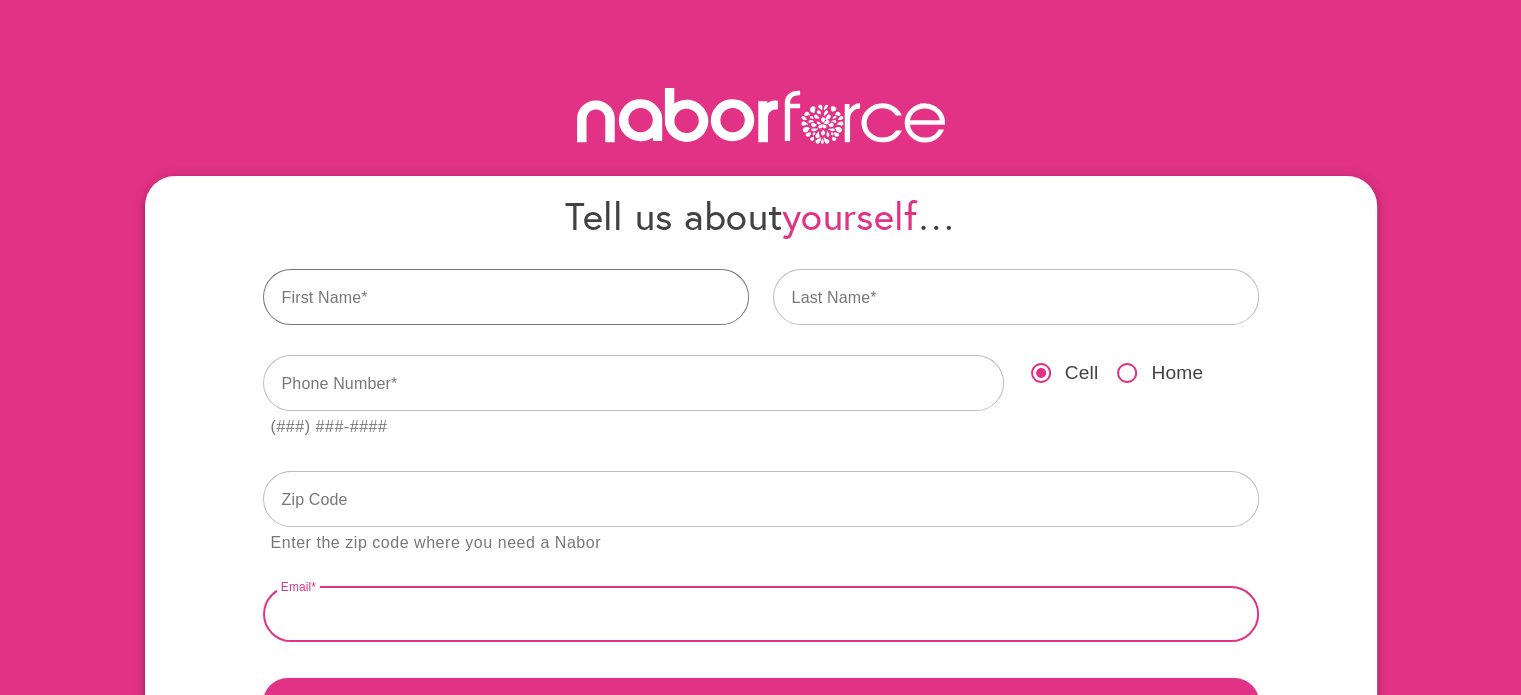 type on "**********" 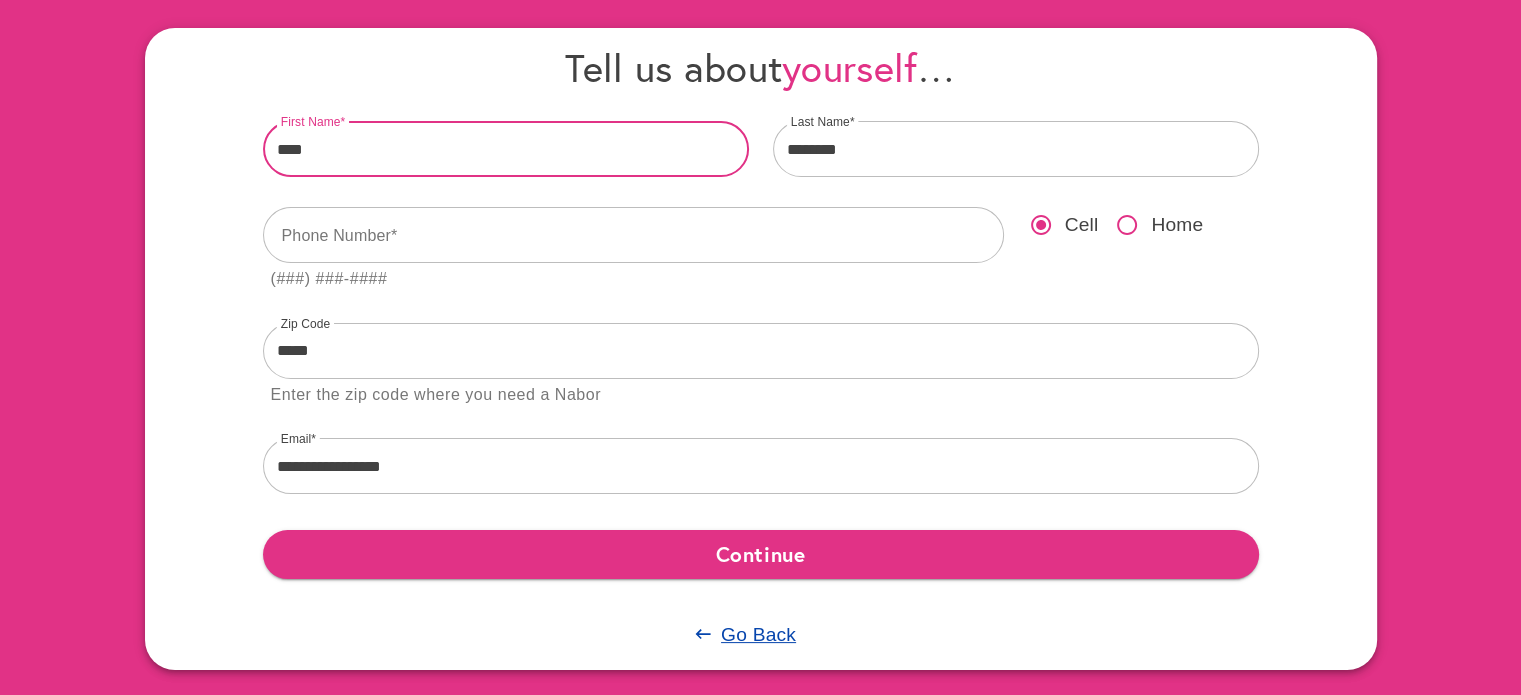 scroll, scrollTop: 163, scrollLeft: 0, axis: vertical 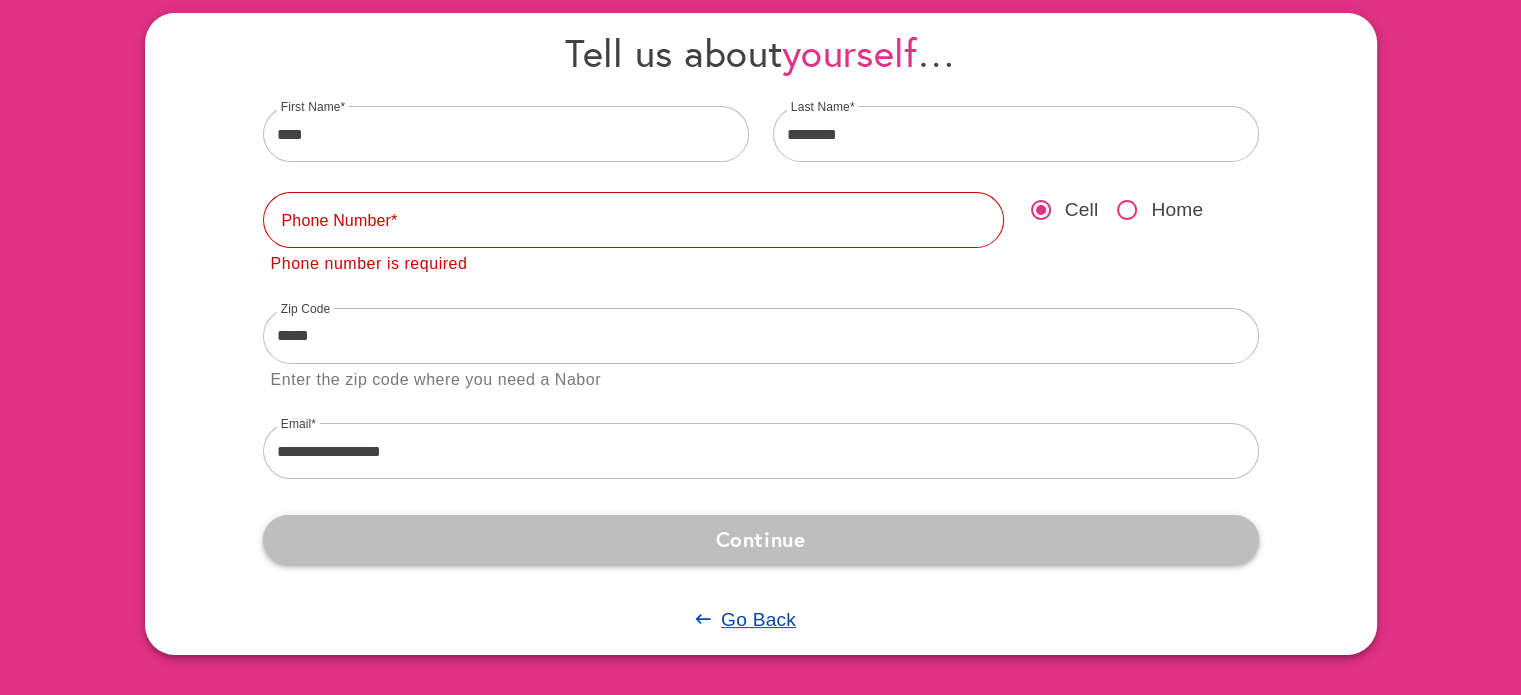 click on "Continue" at bounding box center (761, 539) 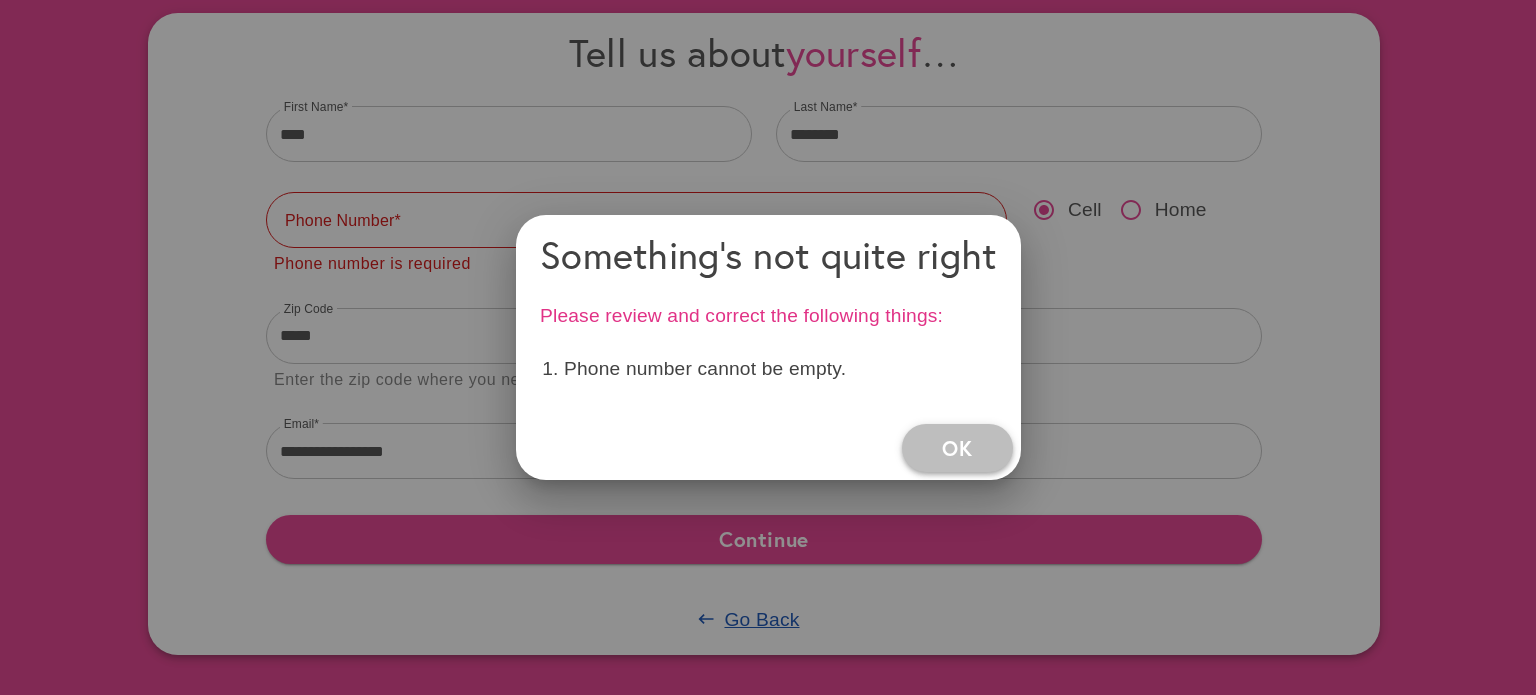 click on "OK" at bounding box center (957, 448) 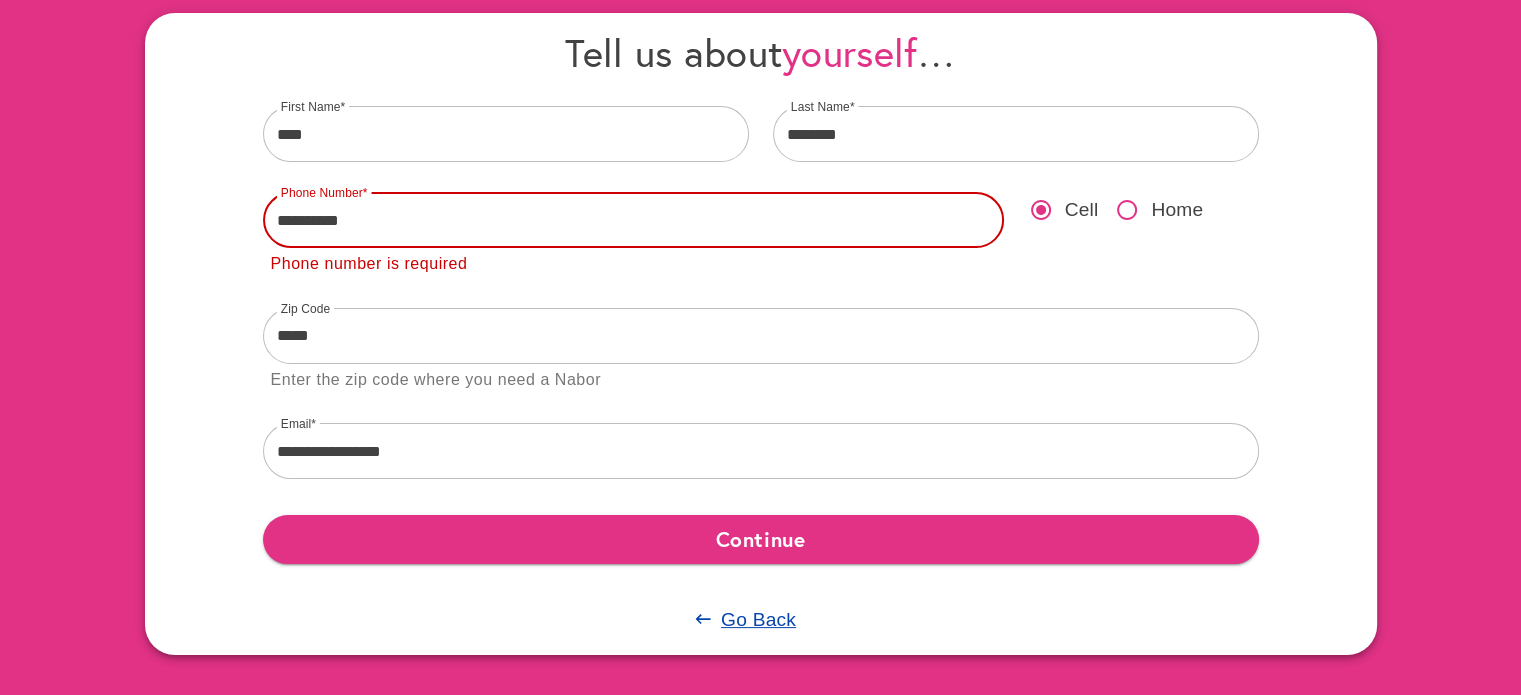 click on "**********" at bounding box center (633, 220) 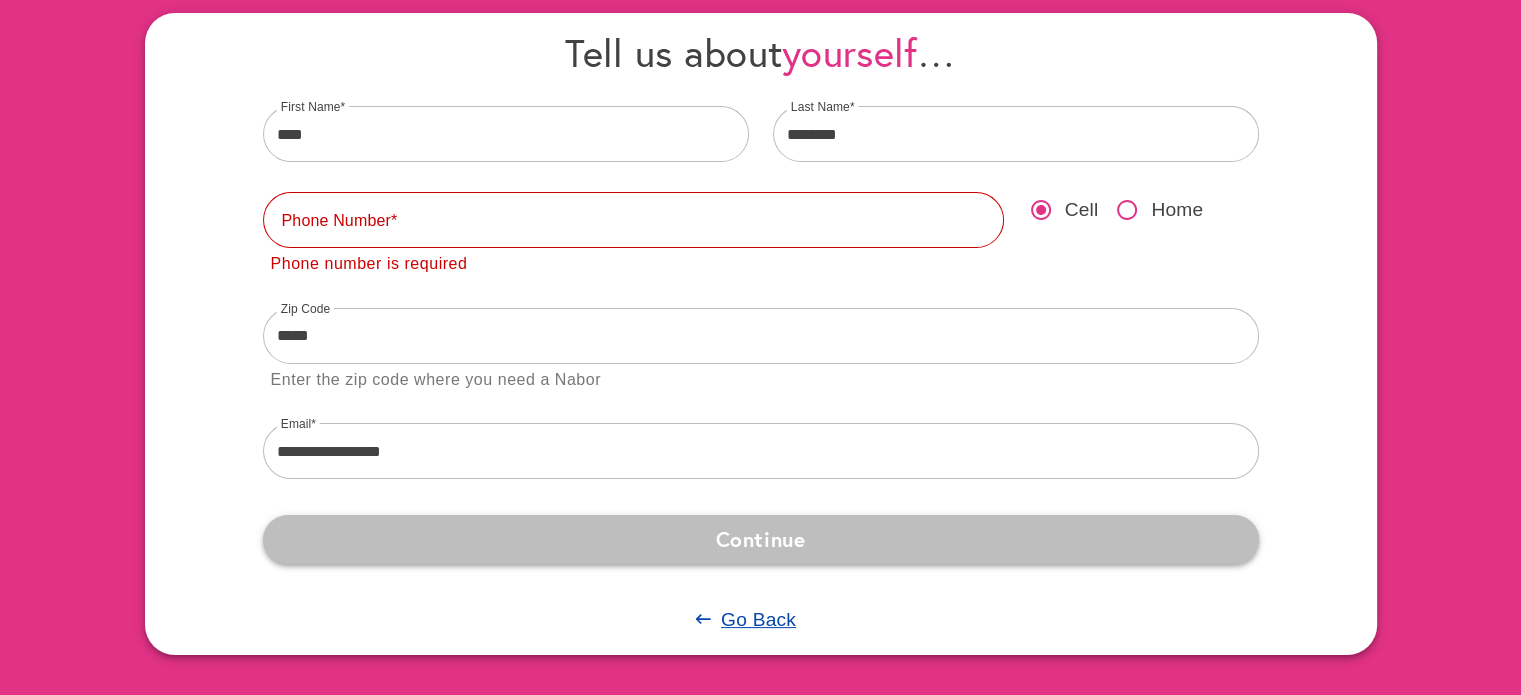 click on "Continue" at bounding box center (761, 539) 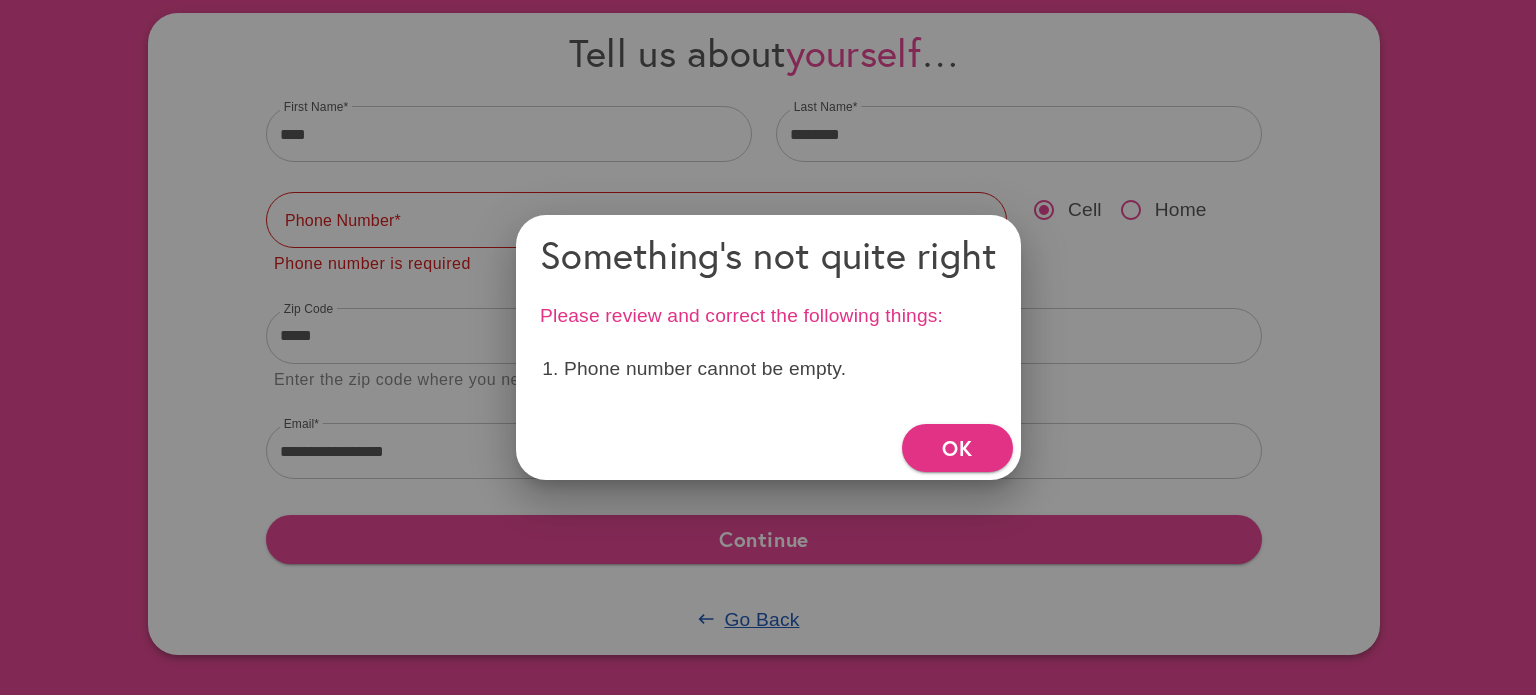 click at bounding box center (768, 347) 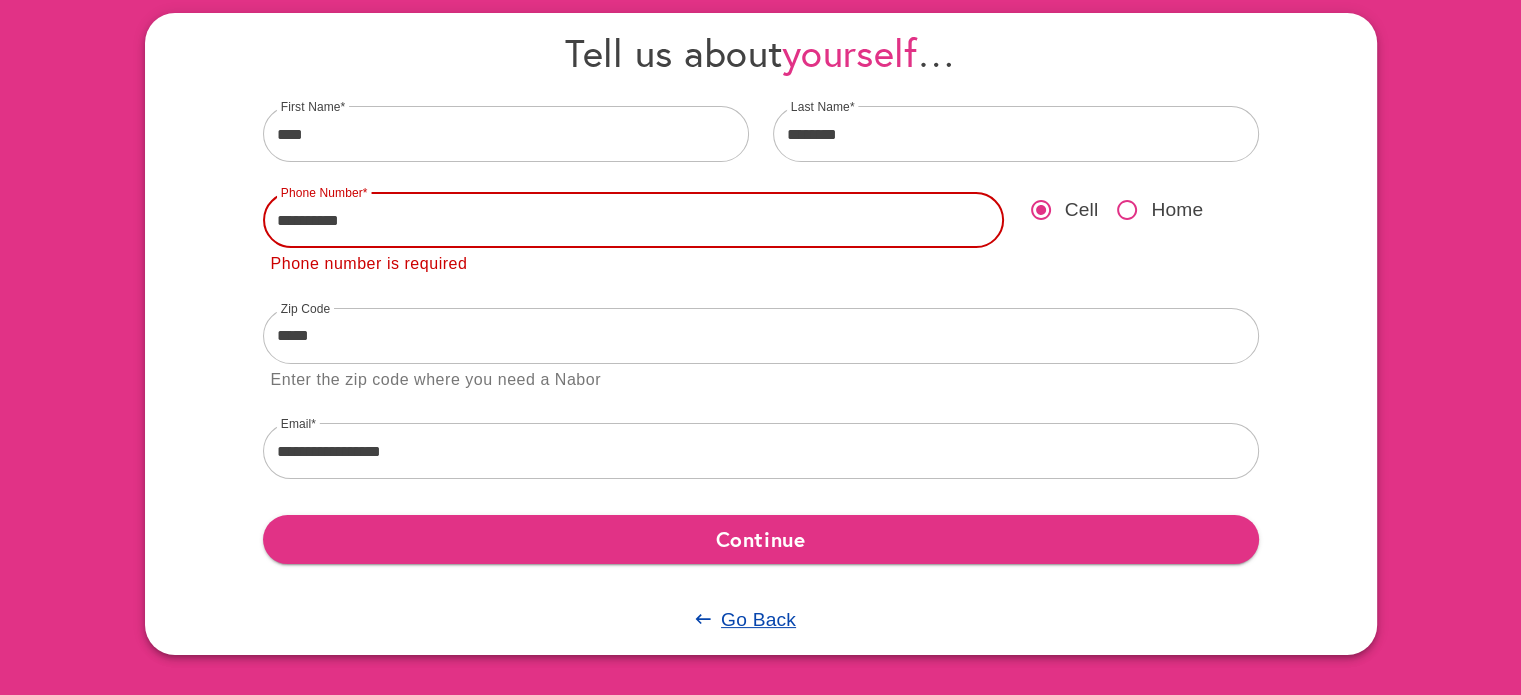 click on "**********" at bounding box center (633, 220) 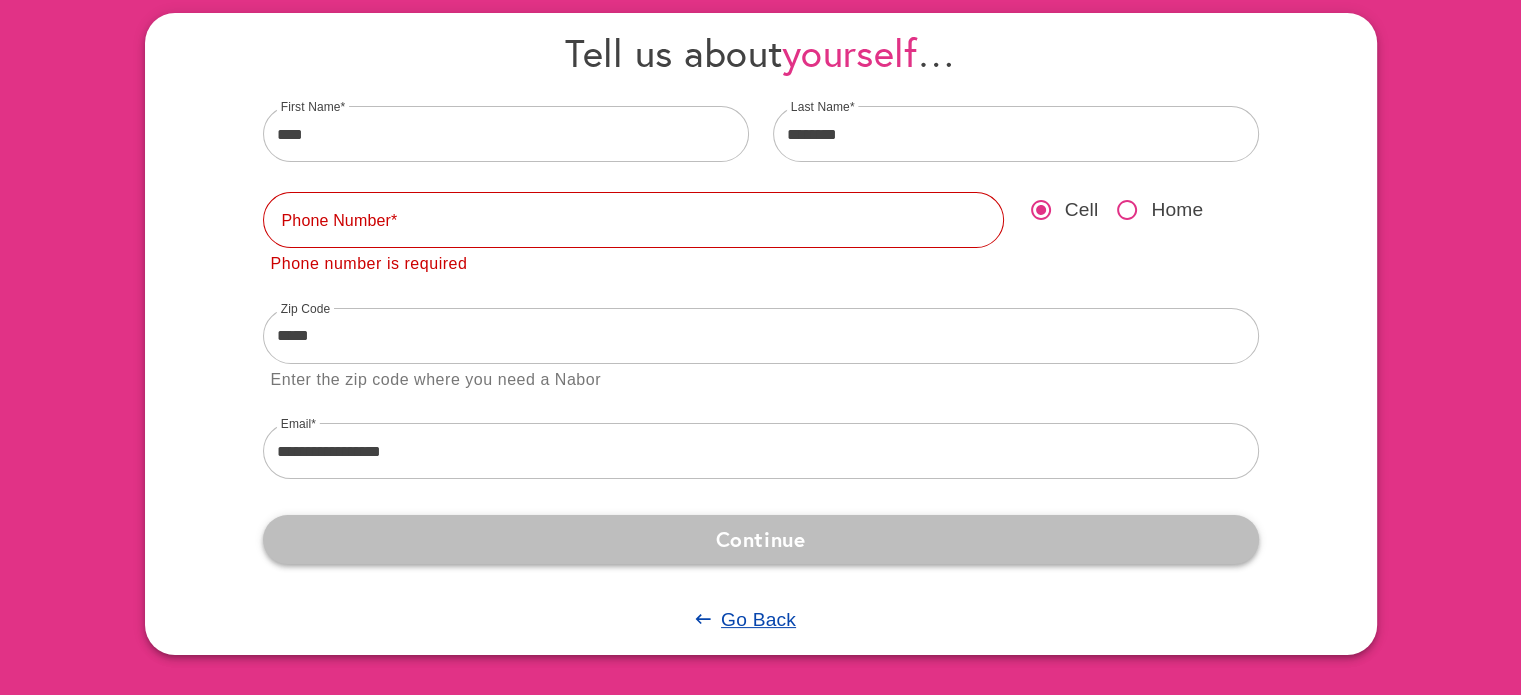 click on "Continue" at bounding box center [761, 539] 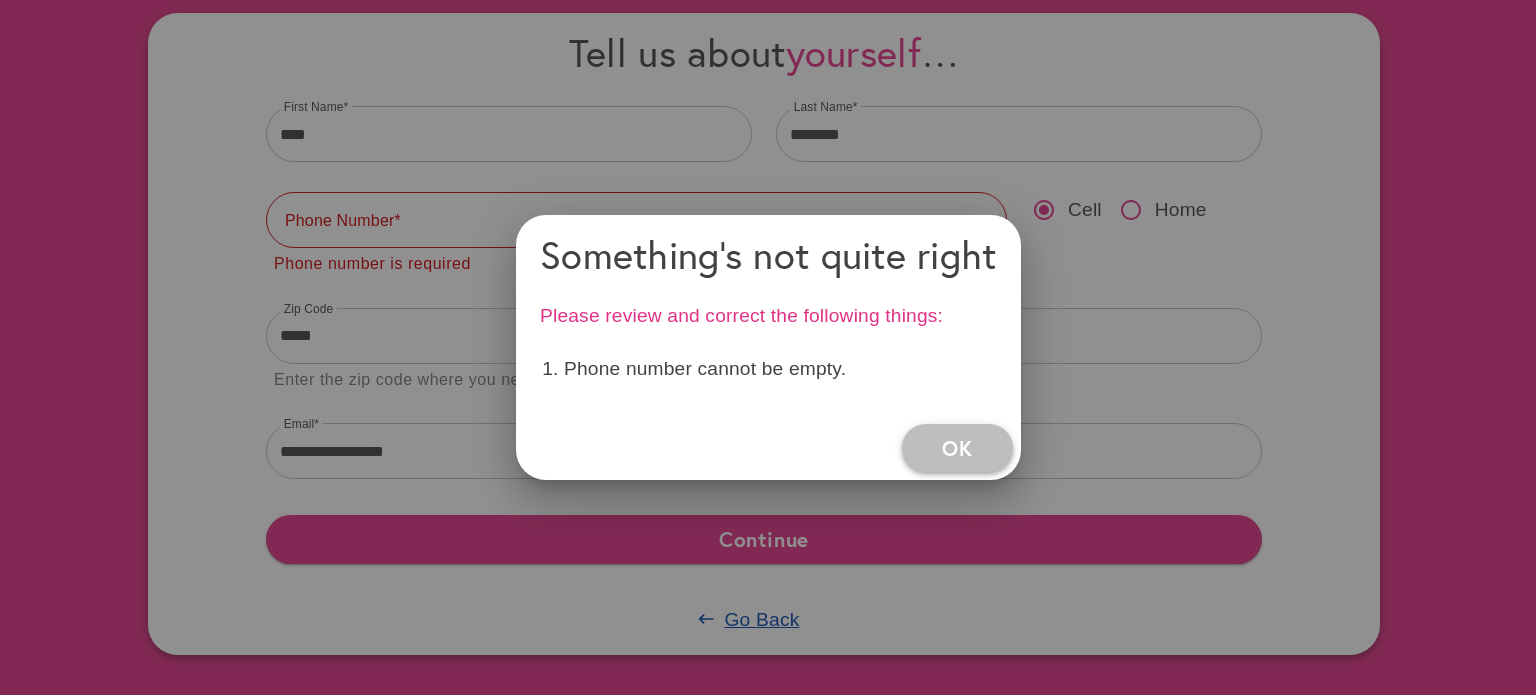 click on "OK" at bounding box center [957, 448] 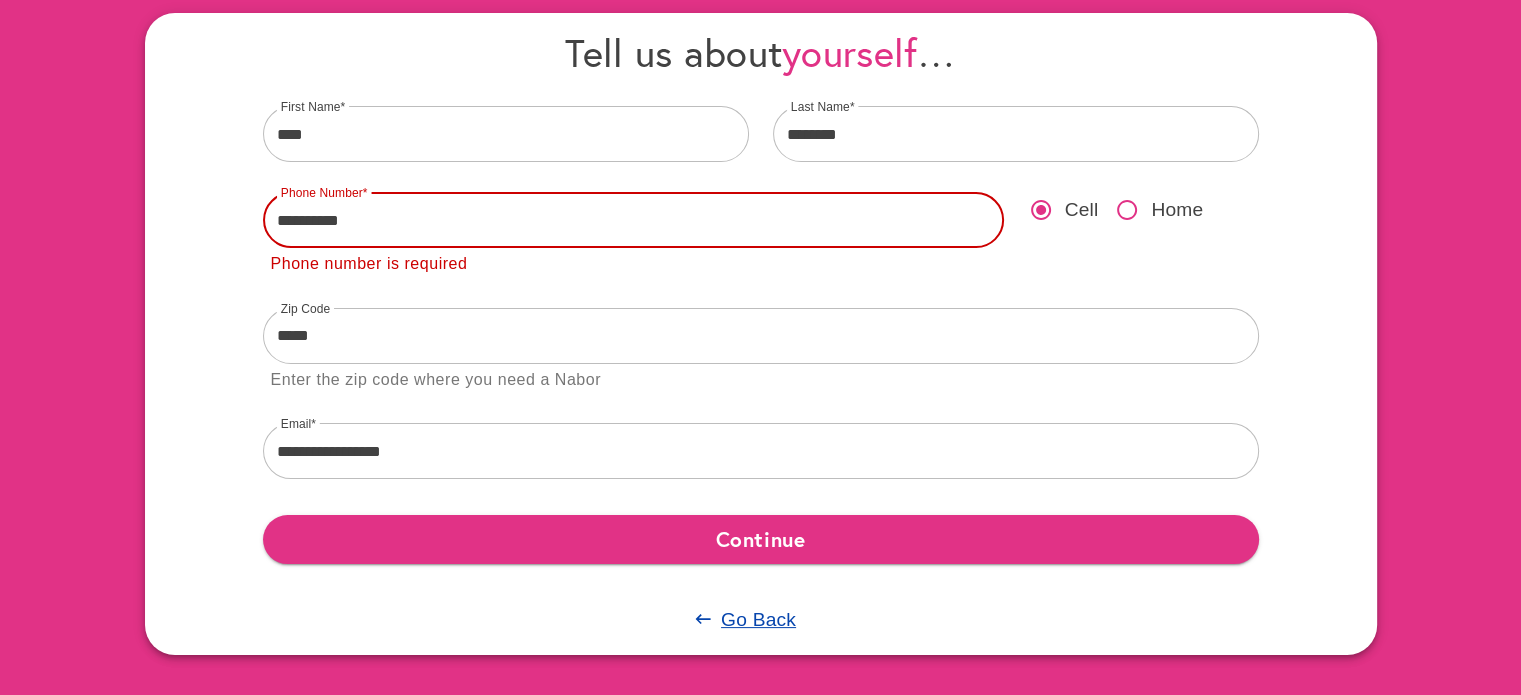 click on "**********" at bounding box center (633, 220) 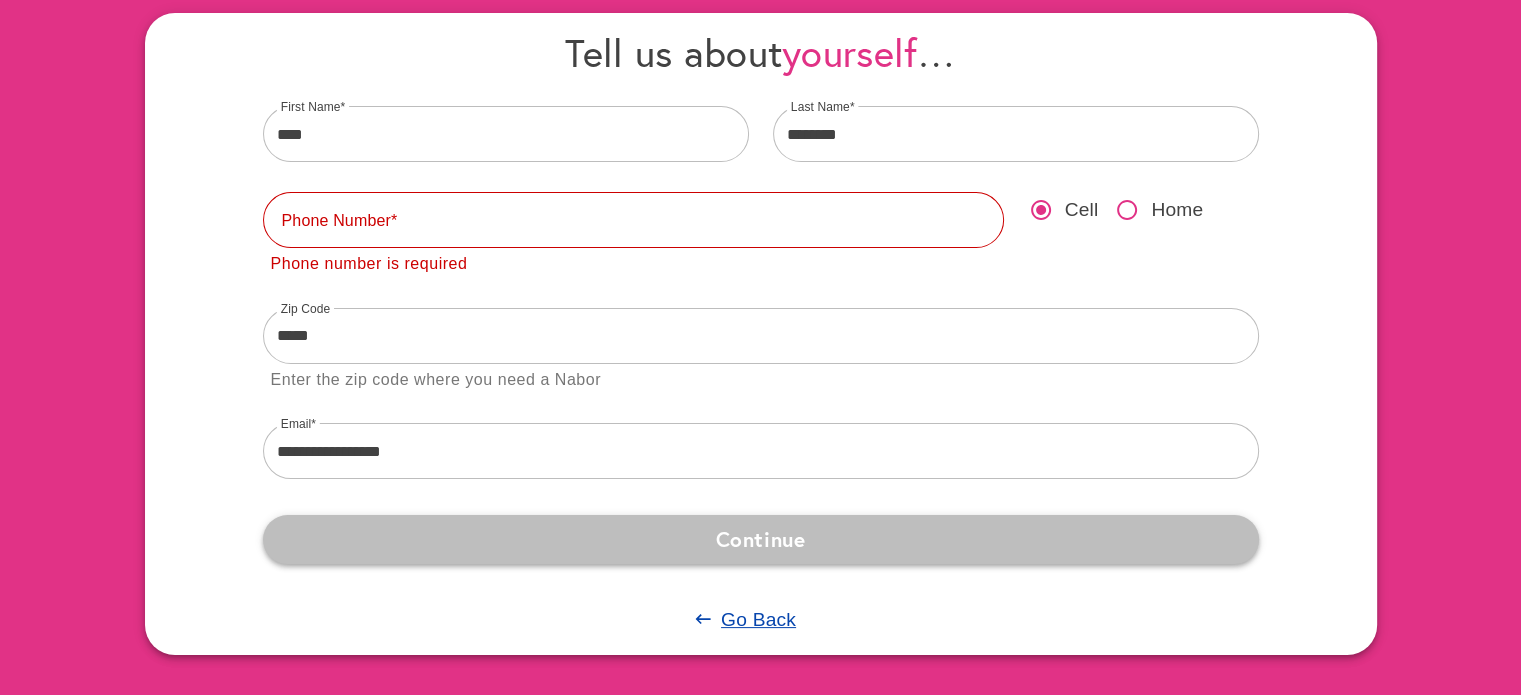 click on "Continue" at bounding box center (761, 539) 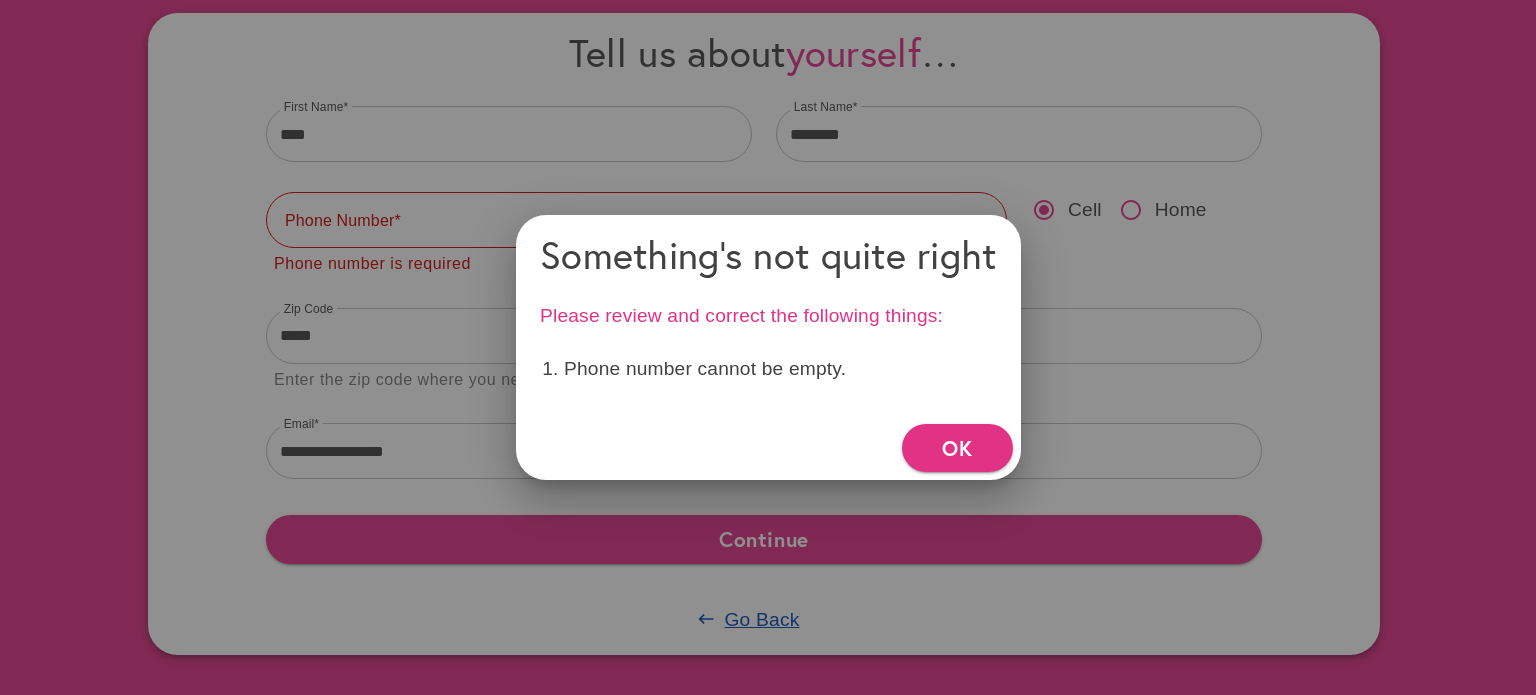 click at bounding box center [768, 347] 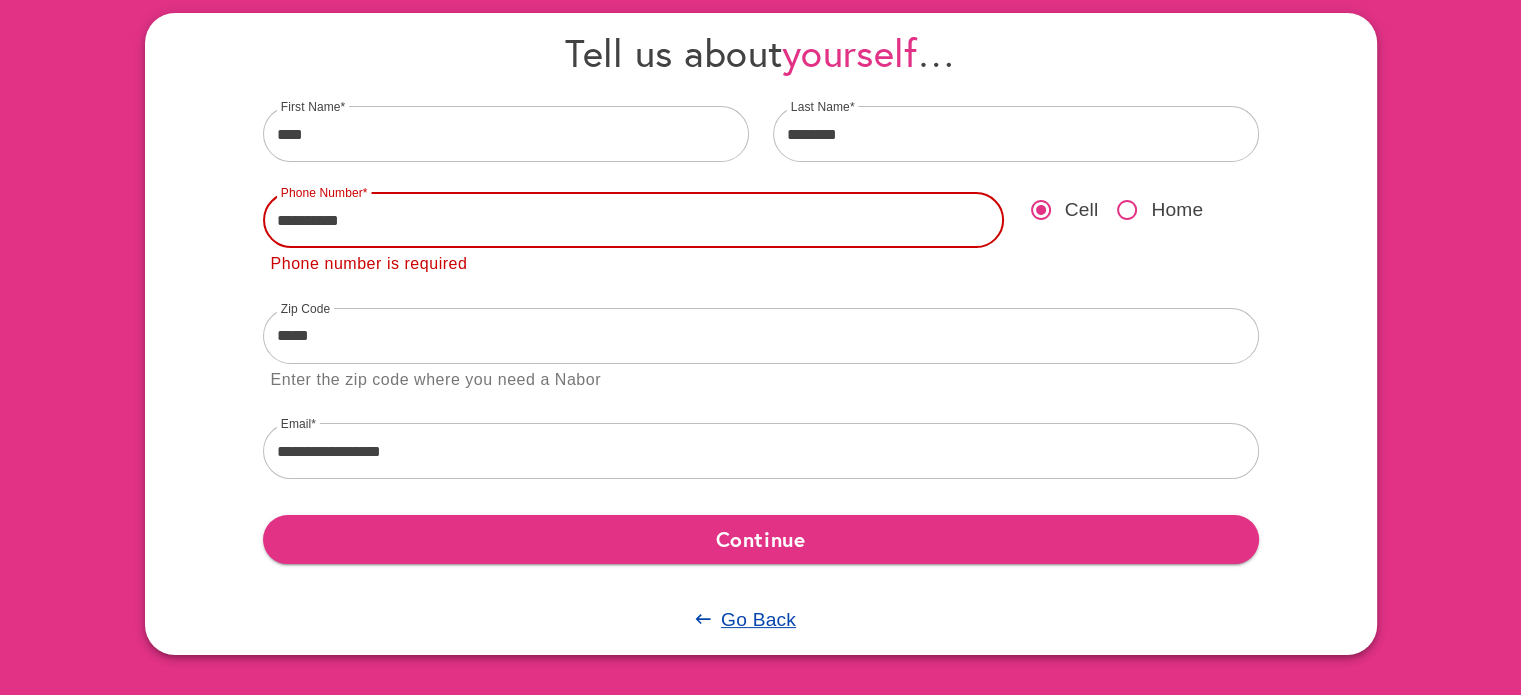 click on "**********" at bounding box center [633, 220] 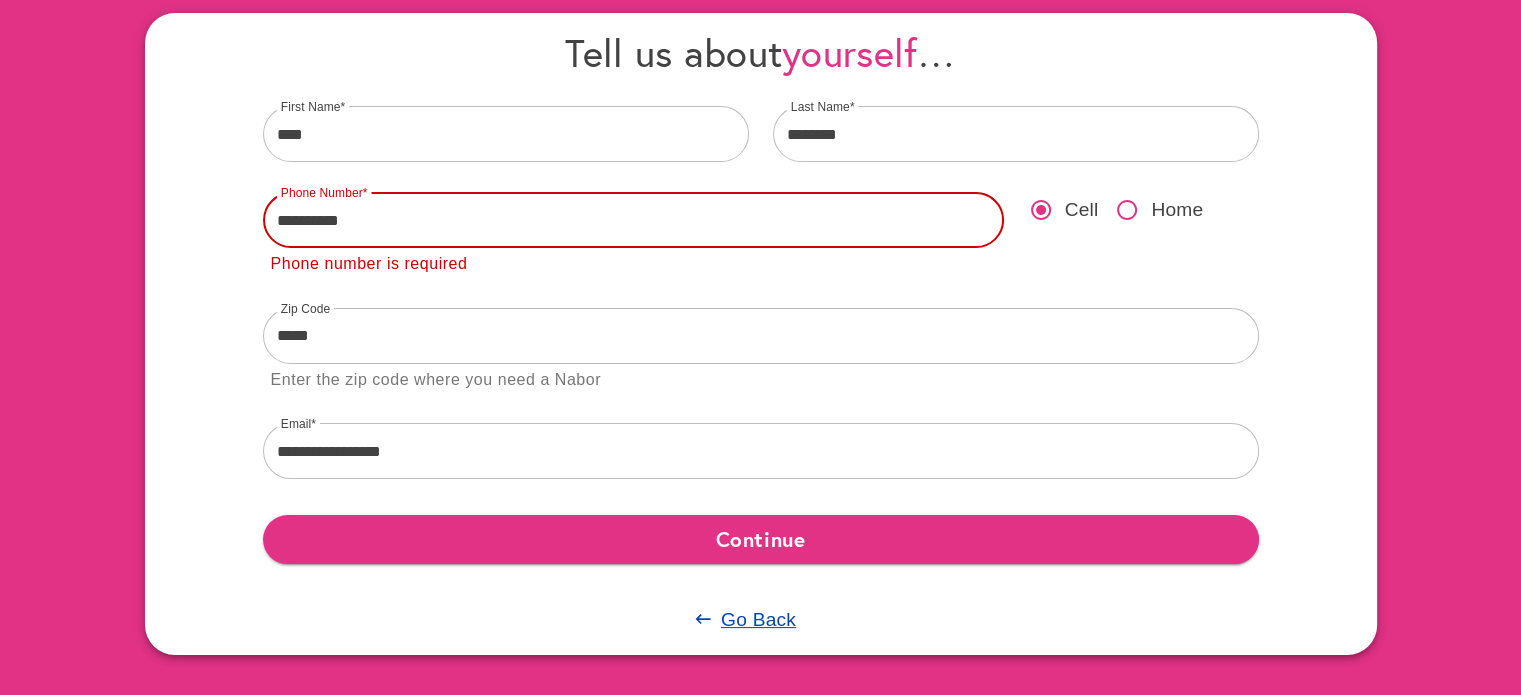 drag, startPoint x: 275, startPoint y: 218, endPoint x: 528, endPoint y: 217, distance: 253.00198 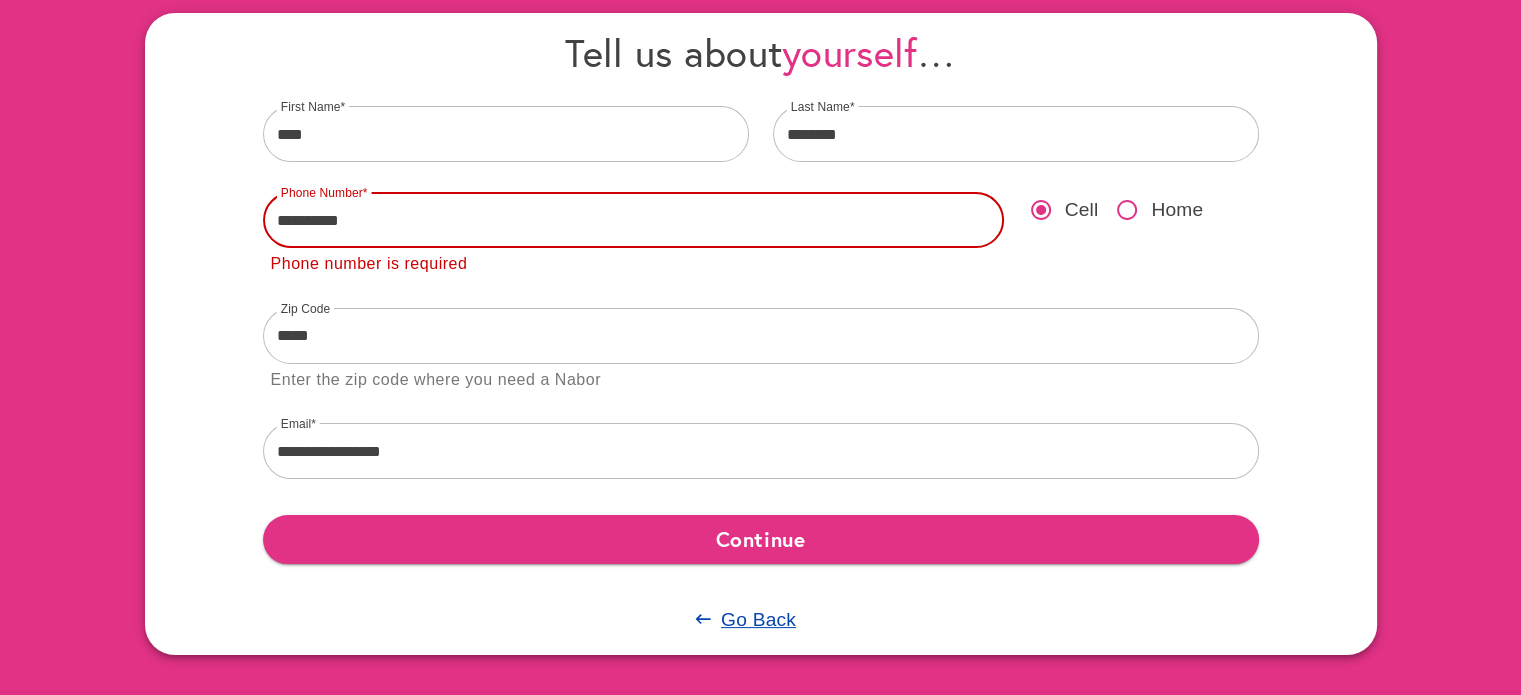 click on "**********" at bounding box center (633, 220) 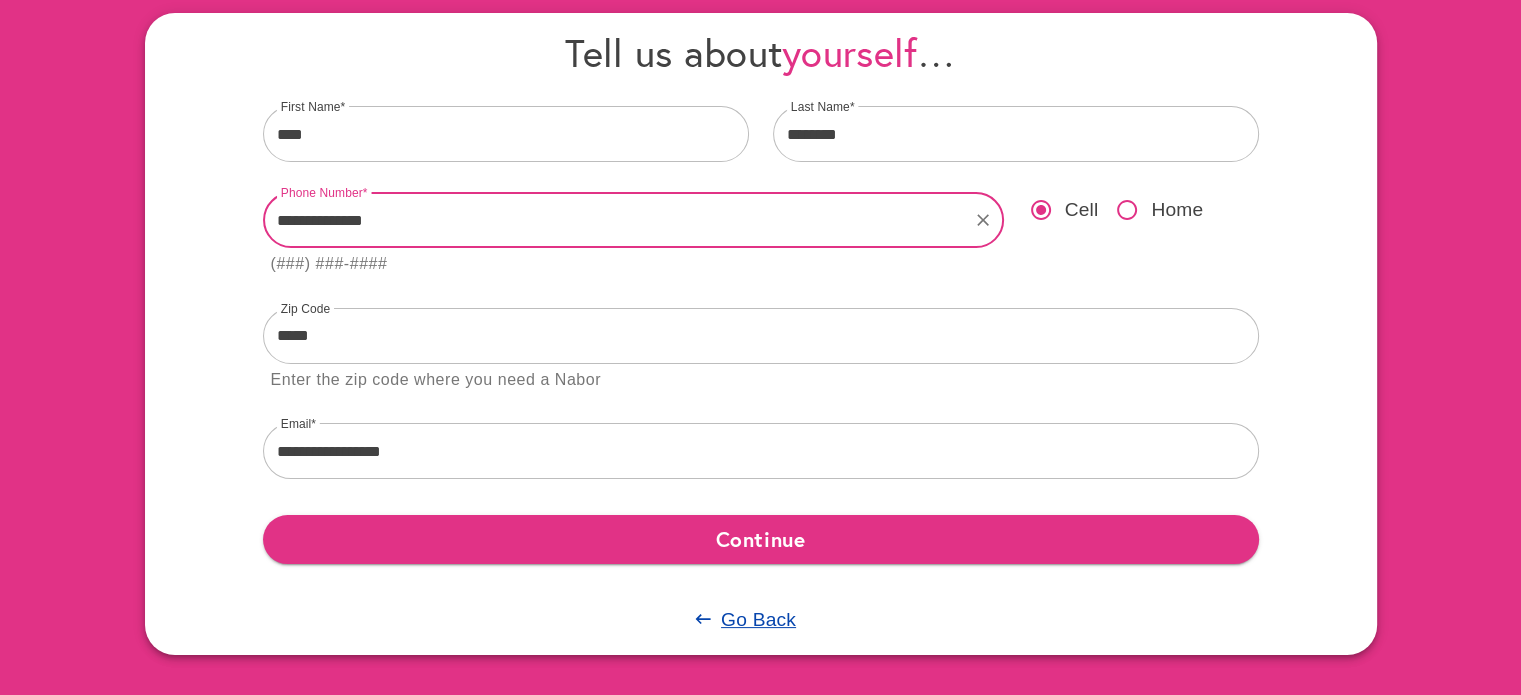 type on "**********" 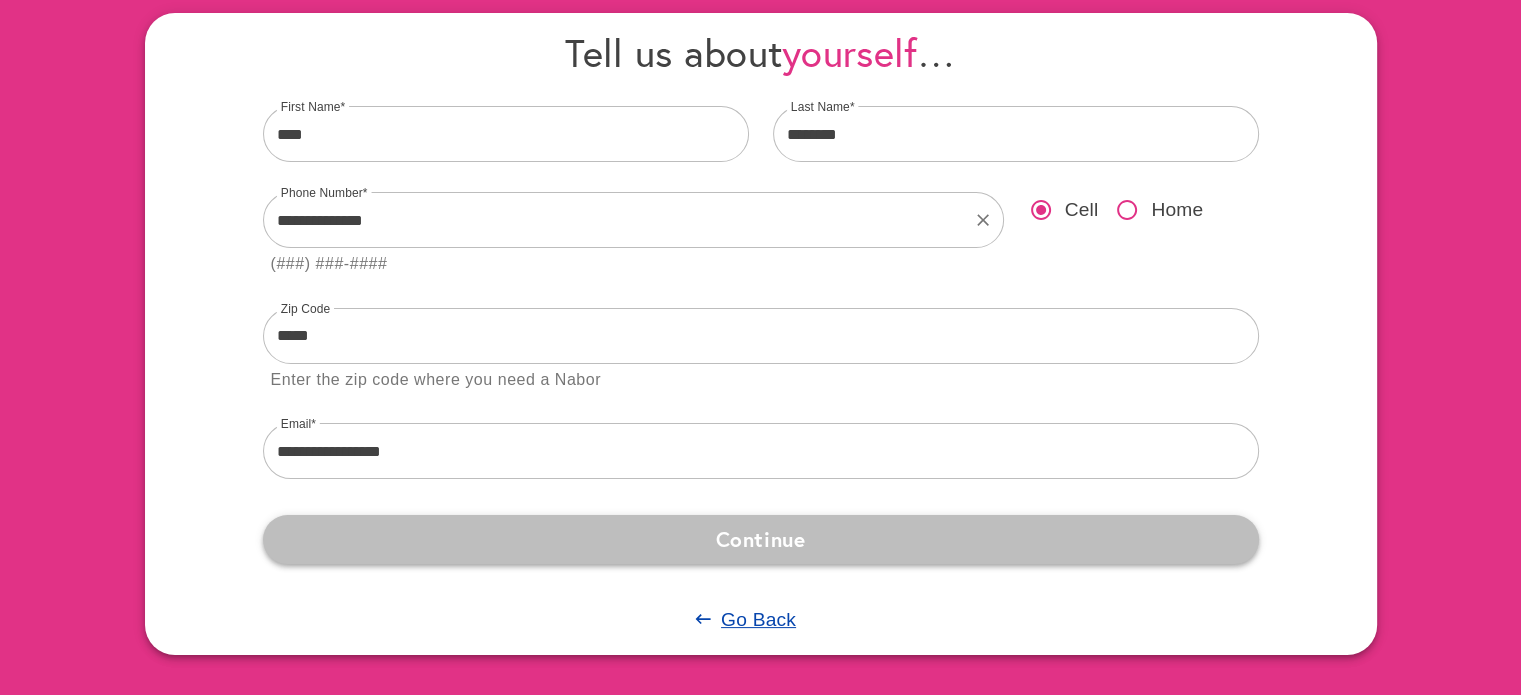 click on "Continue" at bounding box center (761, 539) 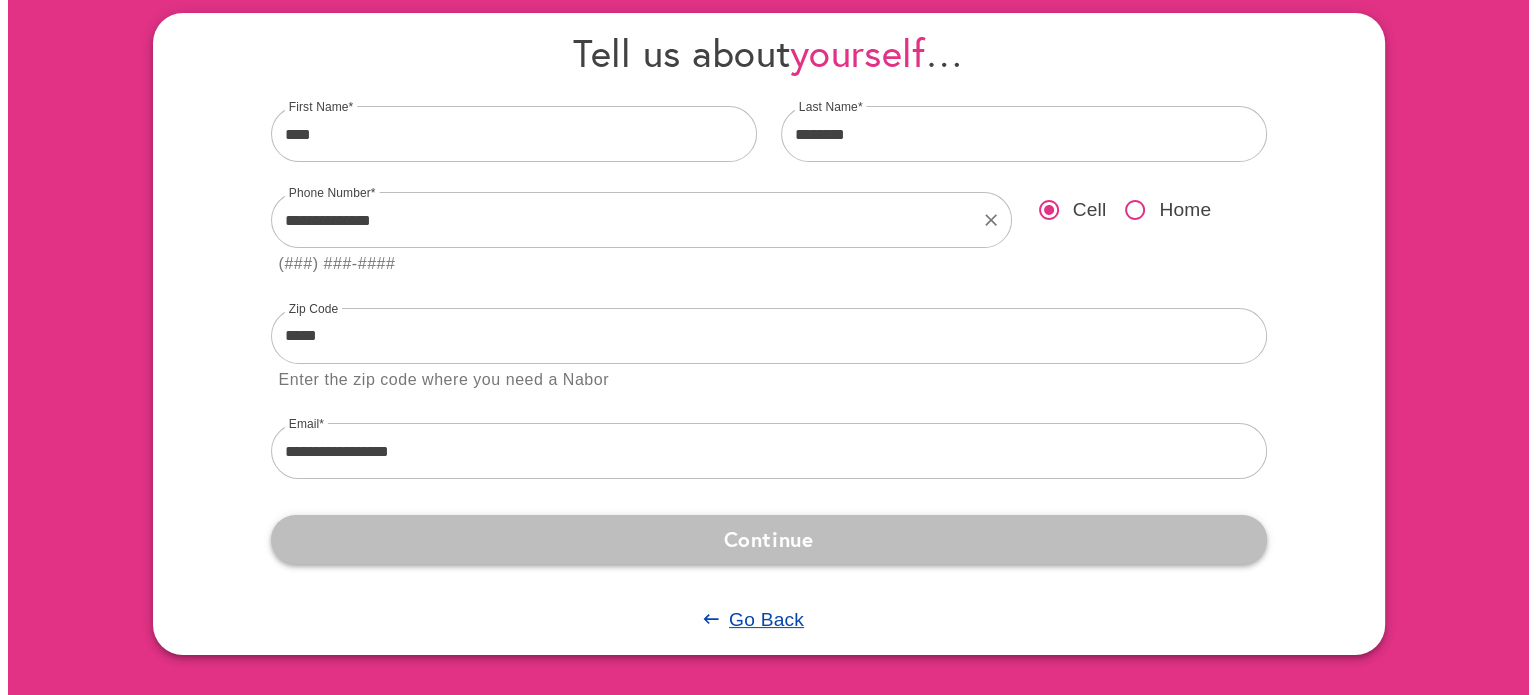 scroll, scrollTop: 0, scrollLeft: 0, axis: both 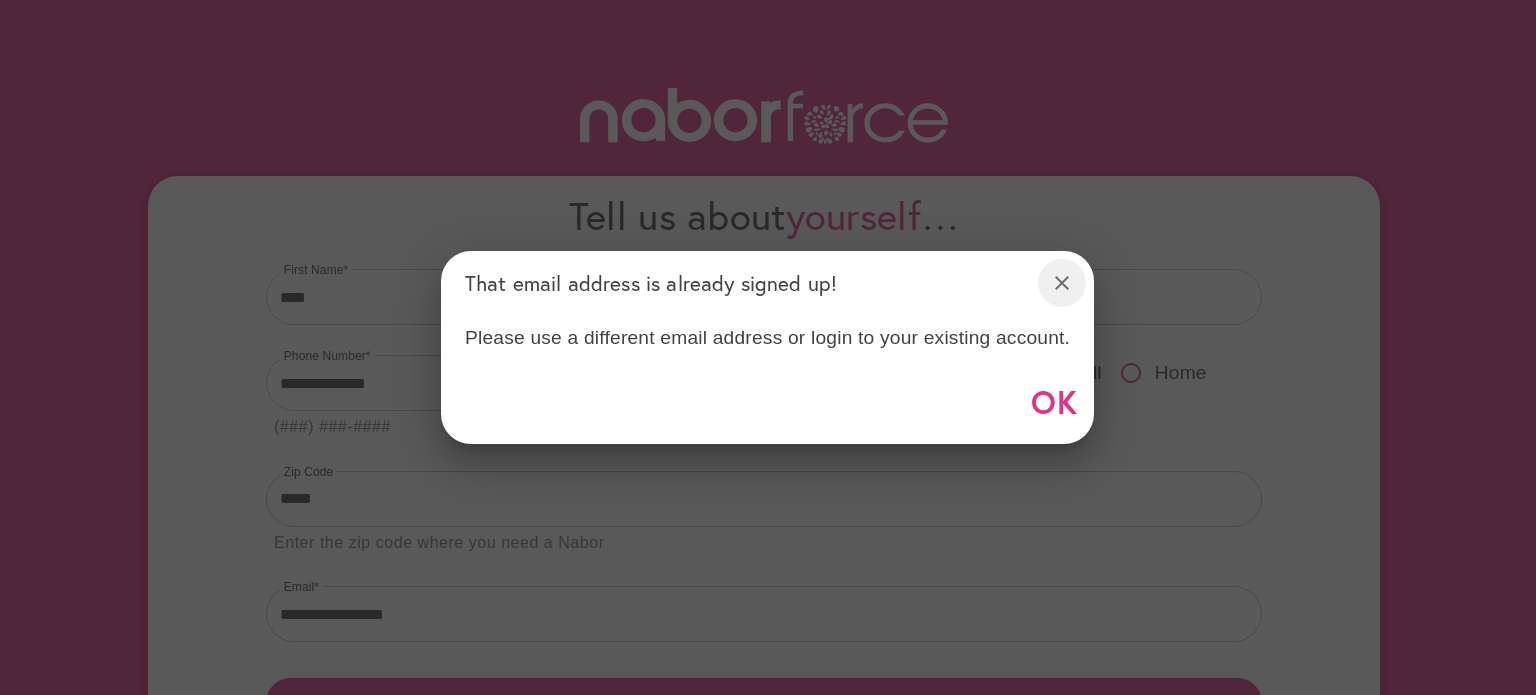 click 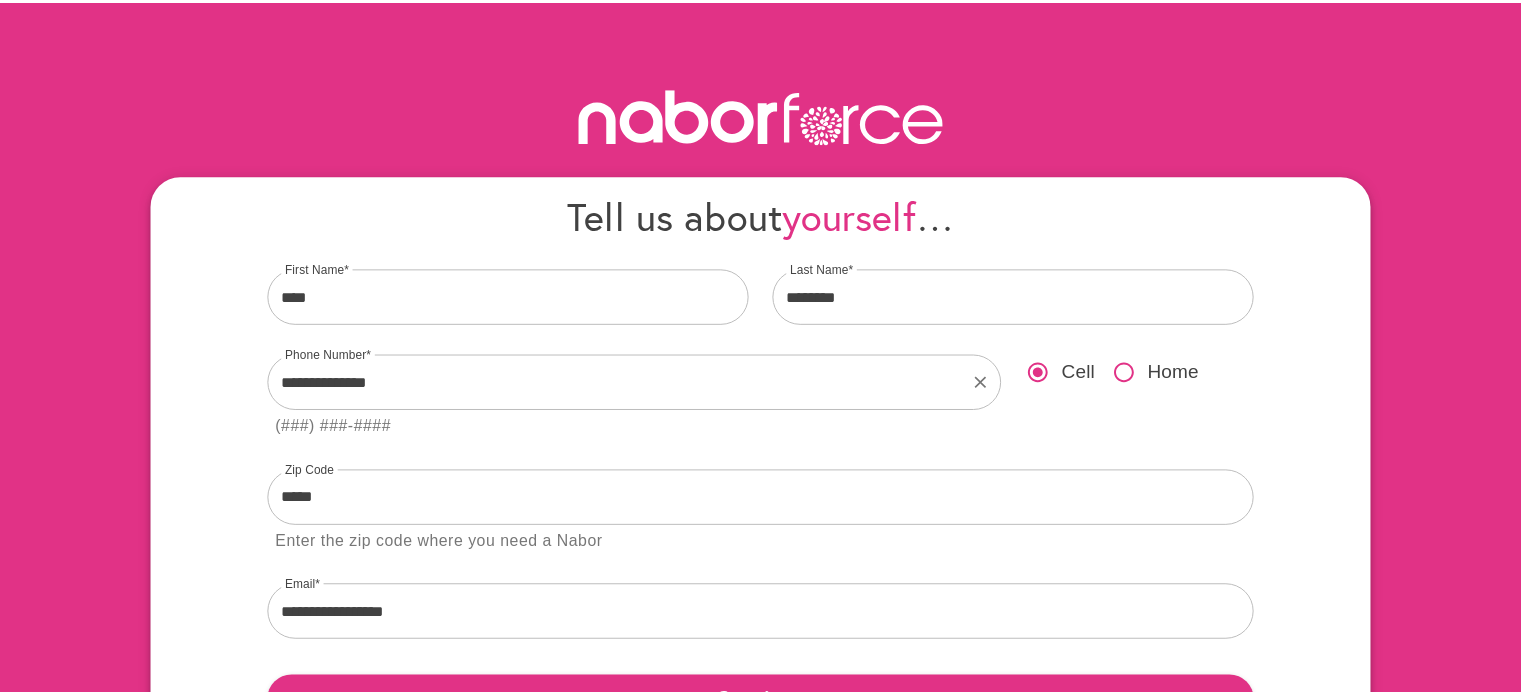 scroll, scrollTop: 31, scrollLeft: 0, axis: vertical 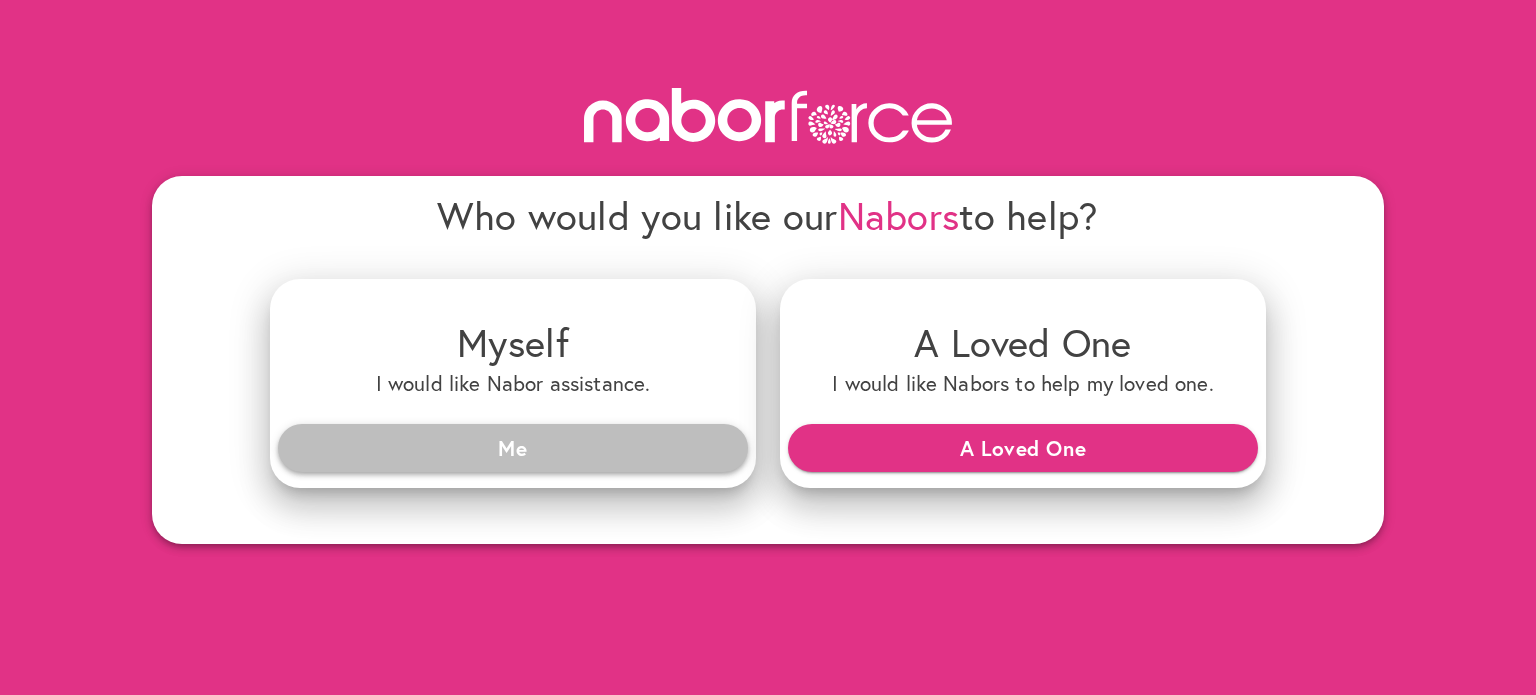 click on "Me" at bounding box center [513, 448] 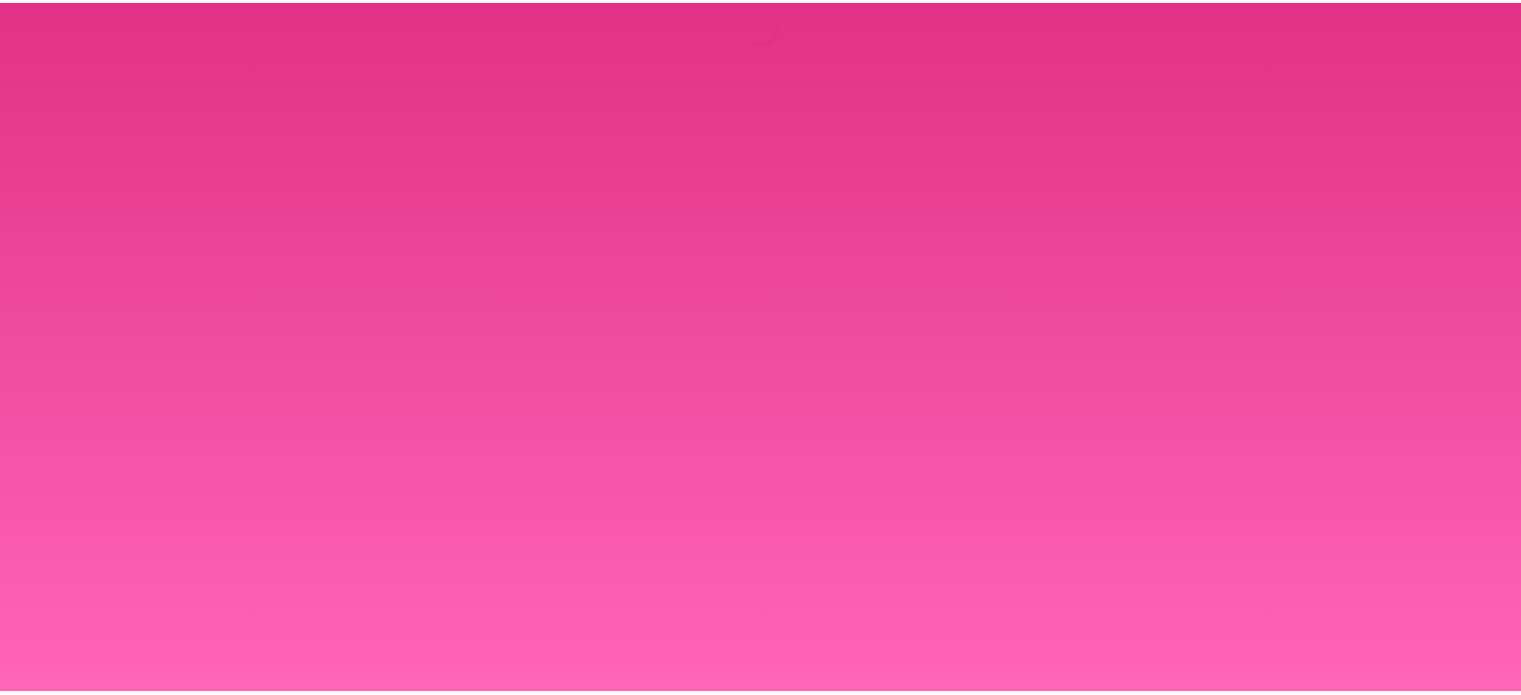 scroll, scrollTop: 0, scrollLeft: 0, axis: both 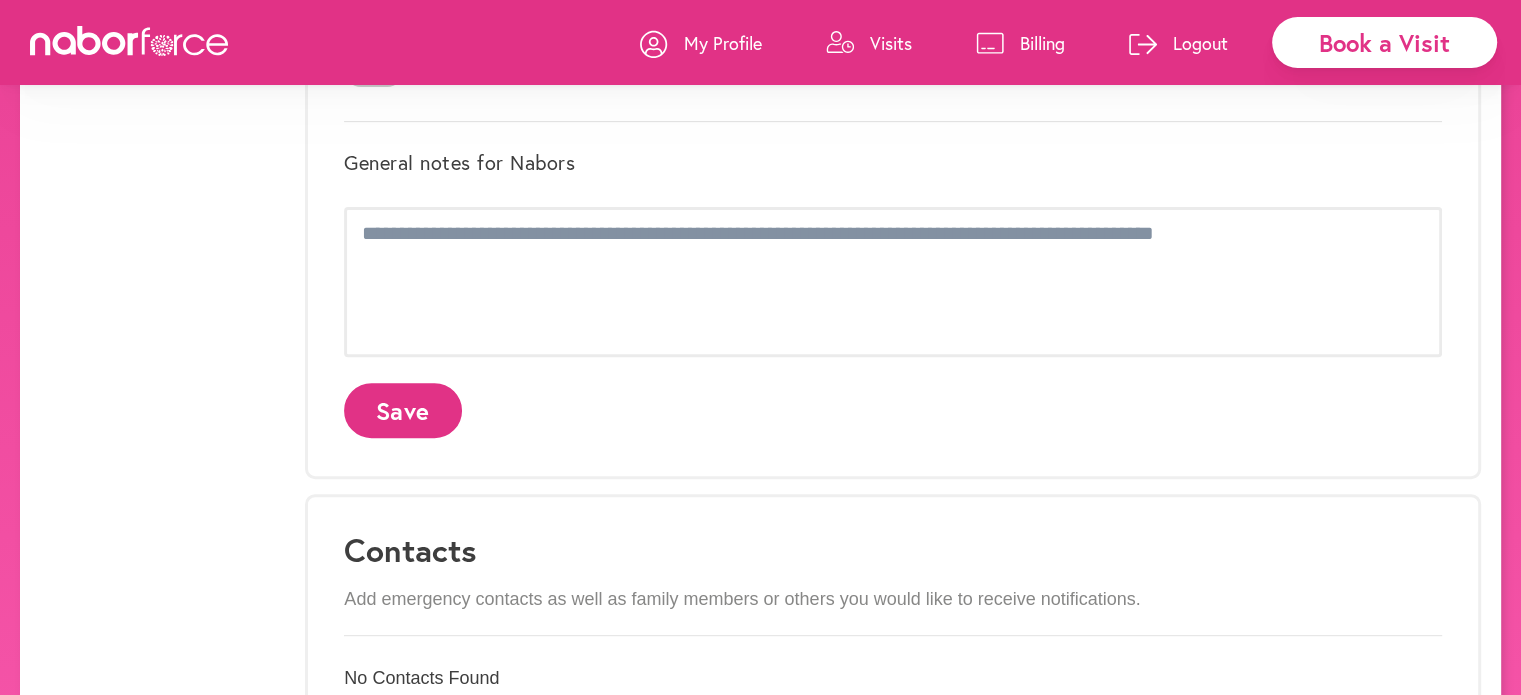 click on "Save" 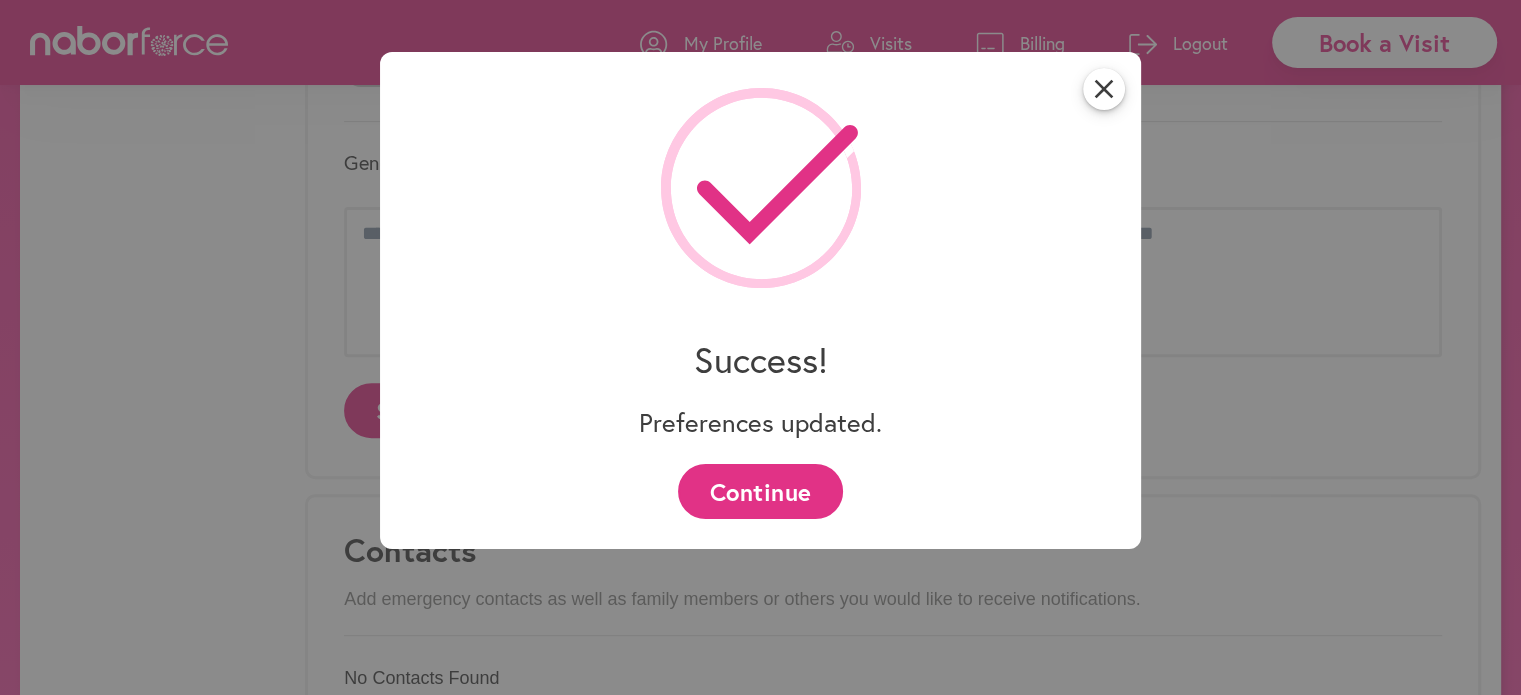 scroll, scrollTop: 0, scrollLeft: 0, axis: both 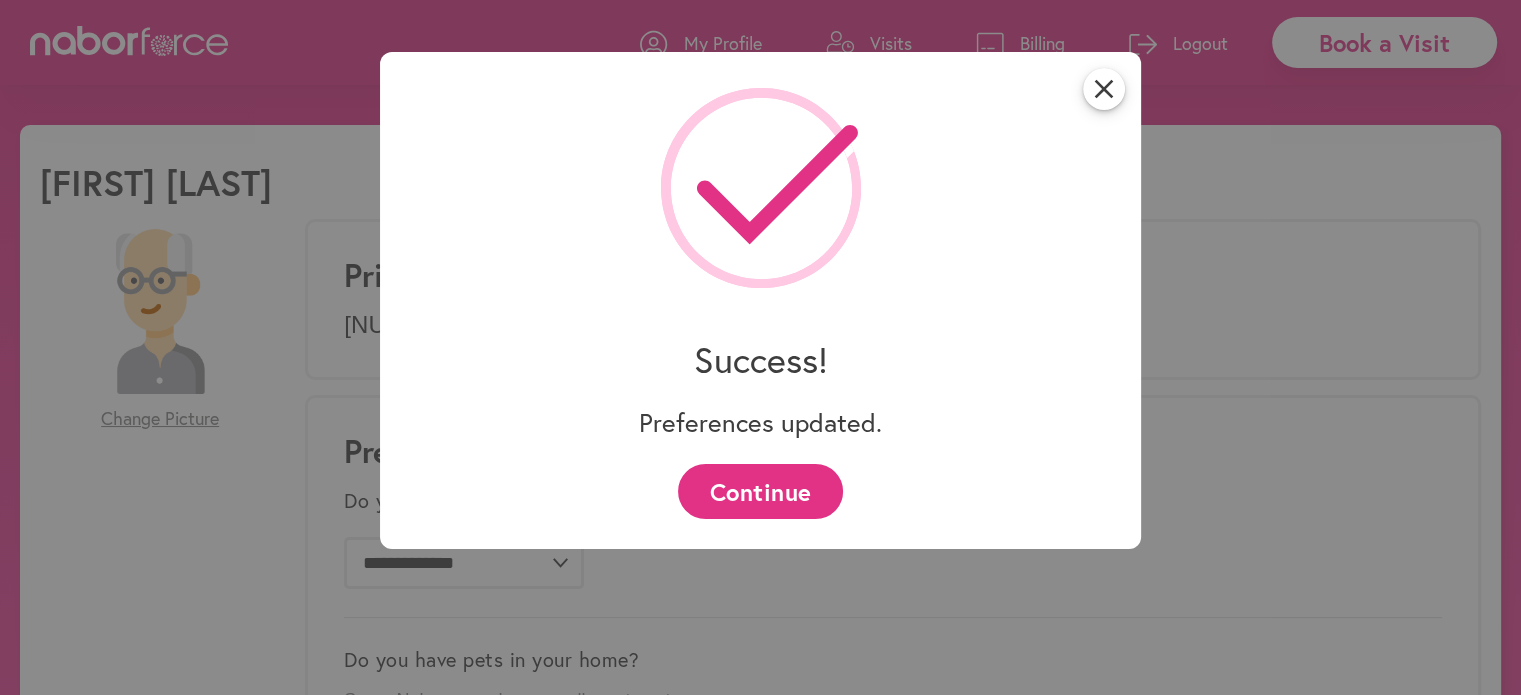 click on "Continue" at bounding box center (760, 491) 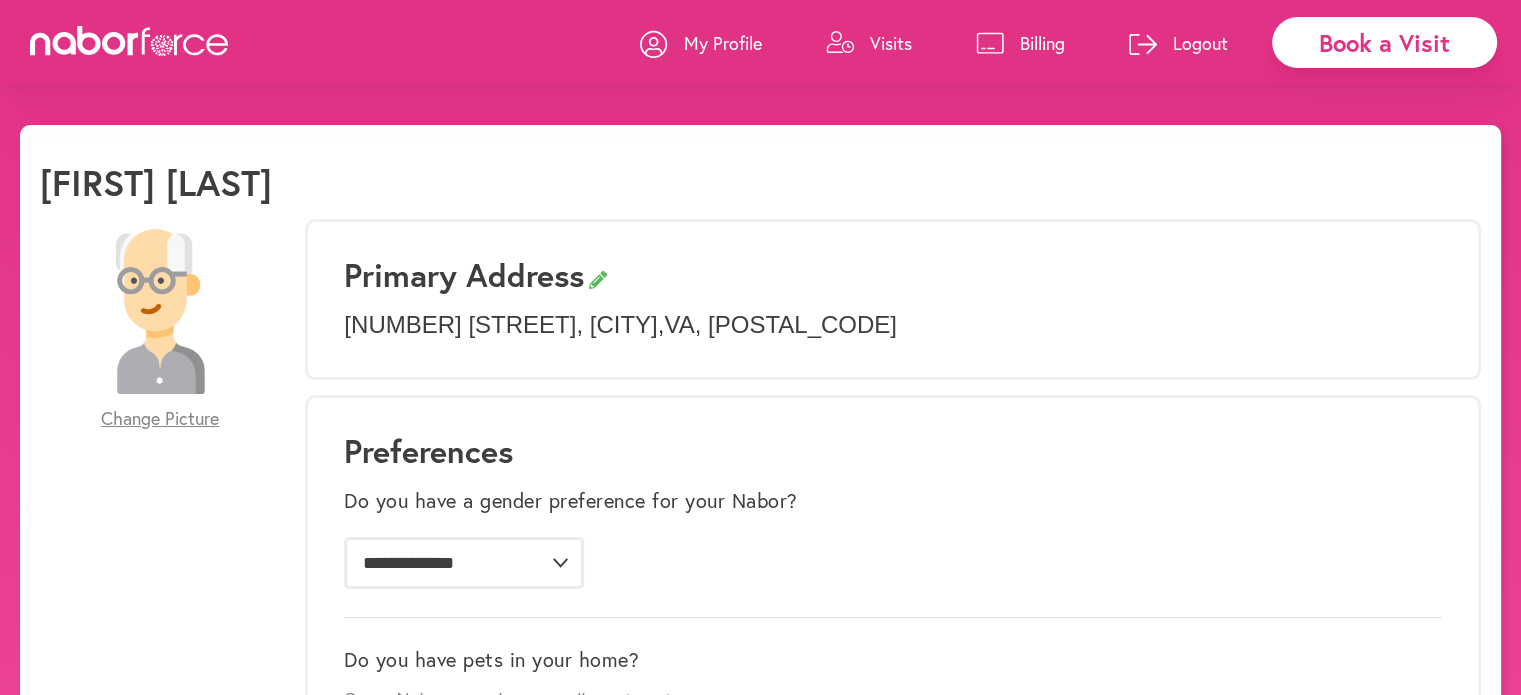 click on "Book a Visit" at bounding box center [1384, 42] 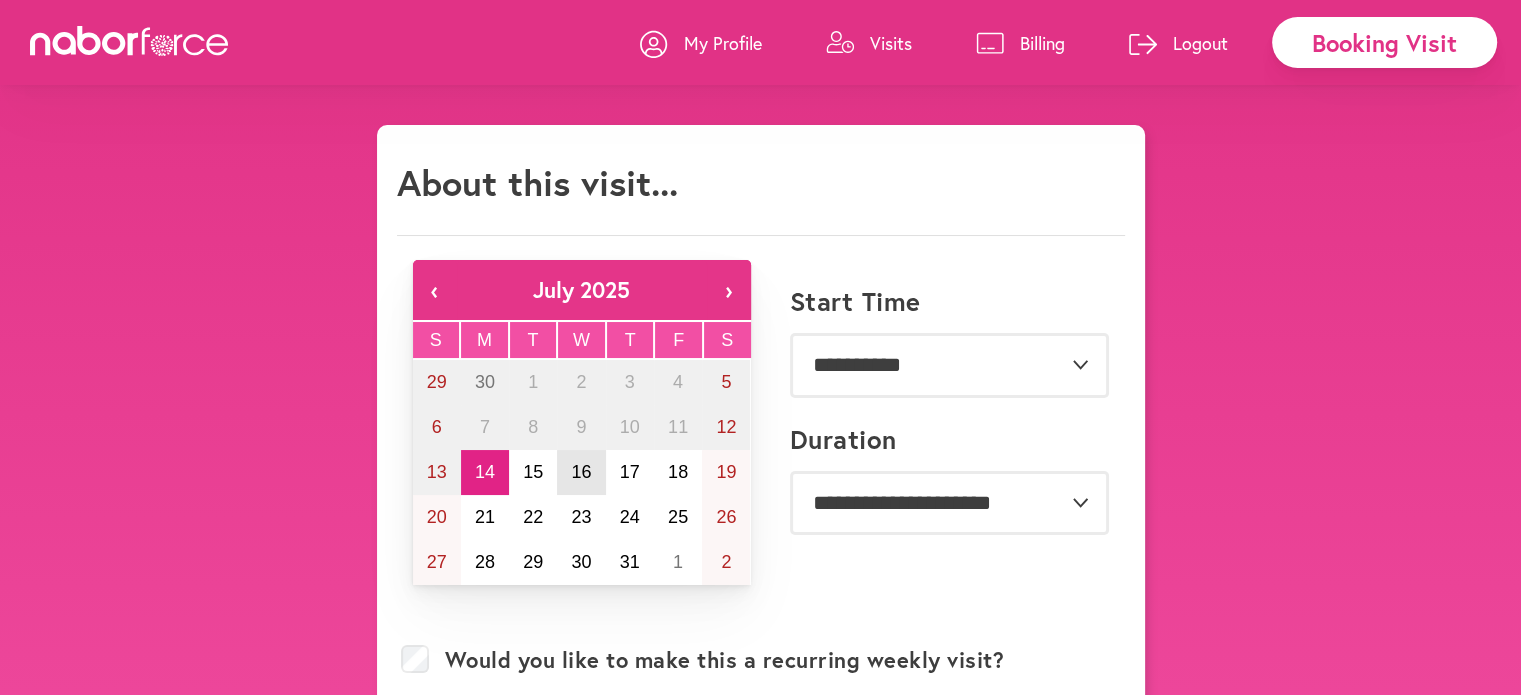 click on "16" at bounding box center [581, 472] 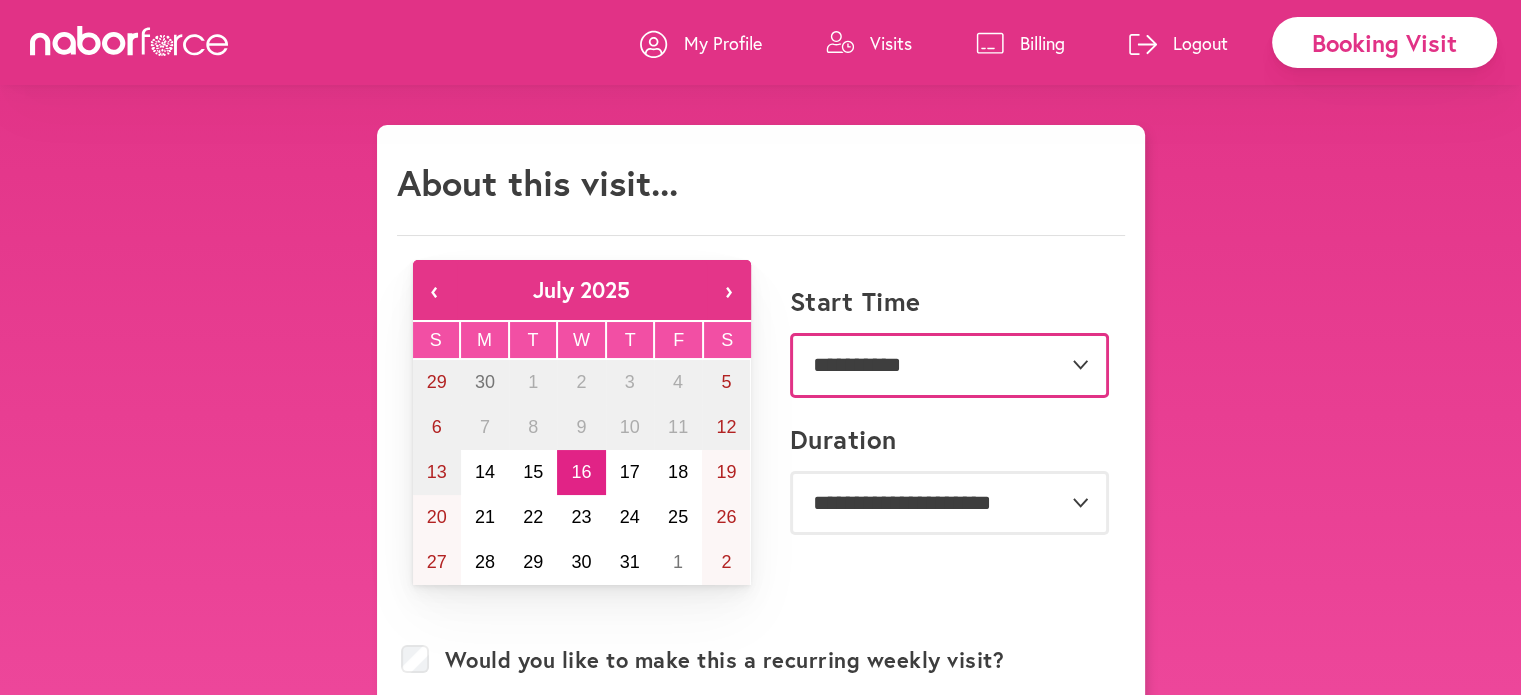 click on "**********" at bounding box center (949, 365) 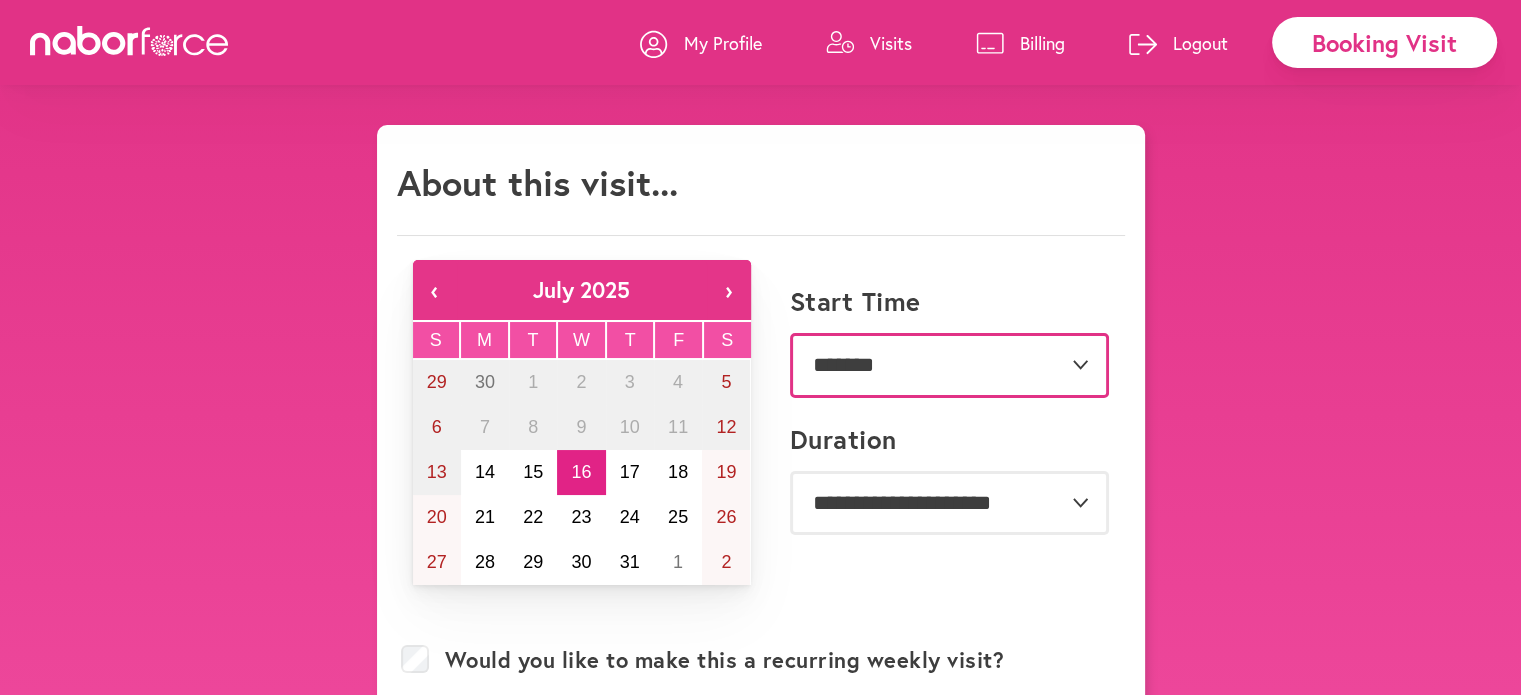 click on "**********" at bounding box center (949, 365) 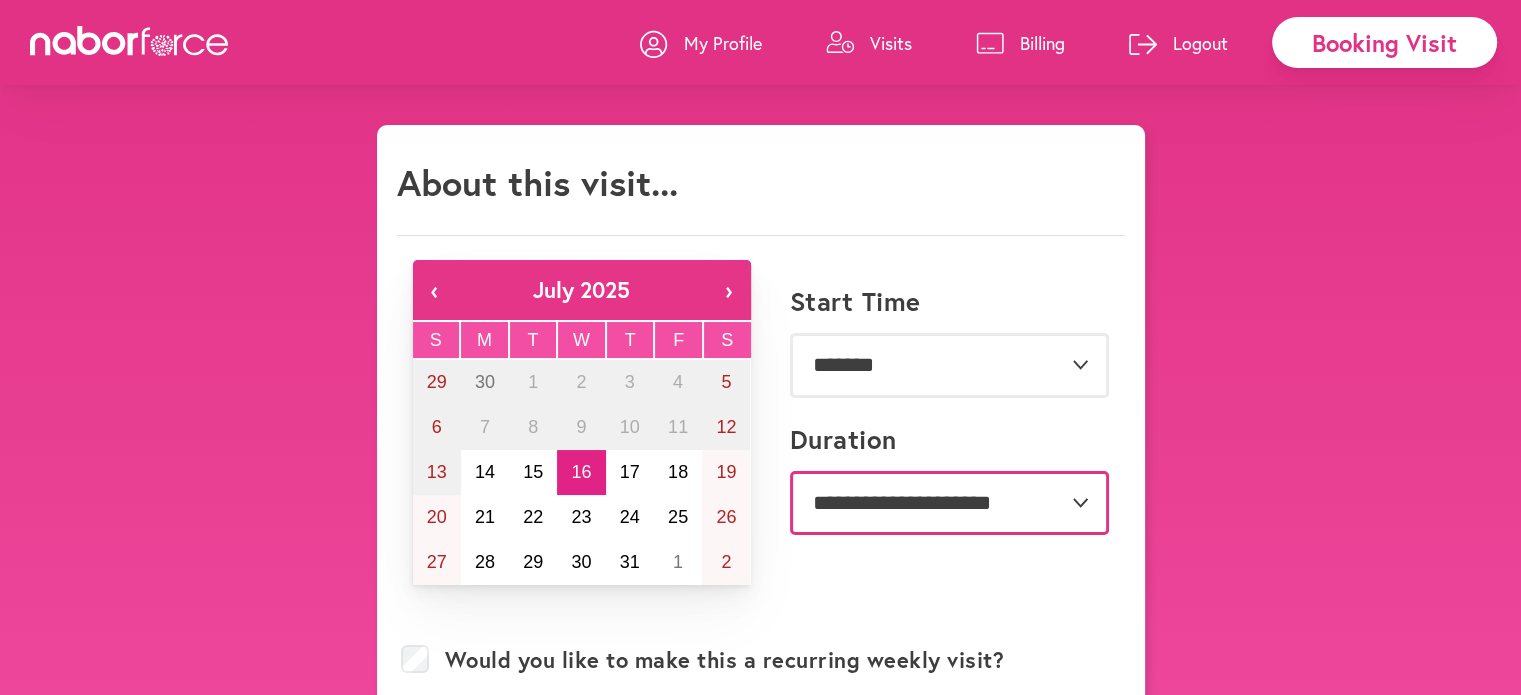 click on "**********" at bounding box center [949, 503] 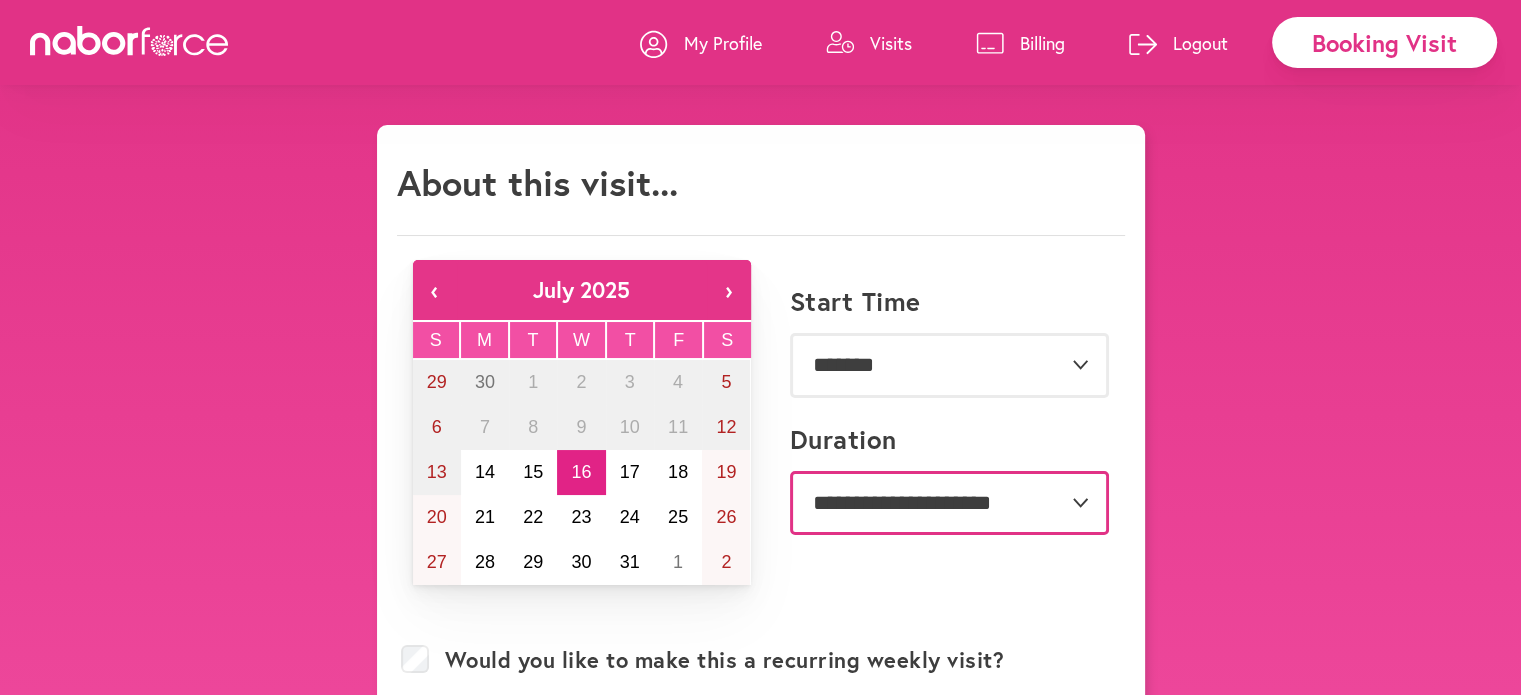 select on "***" 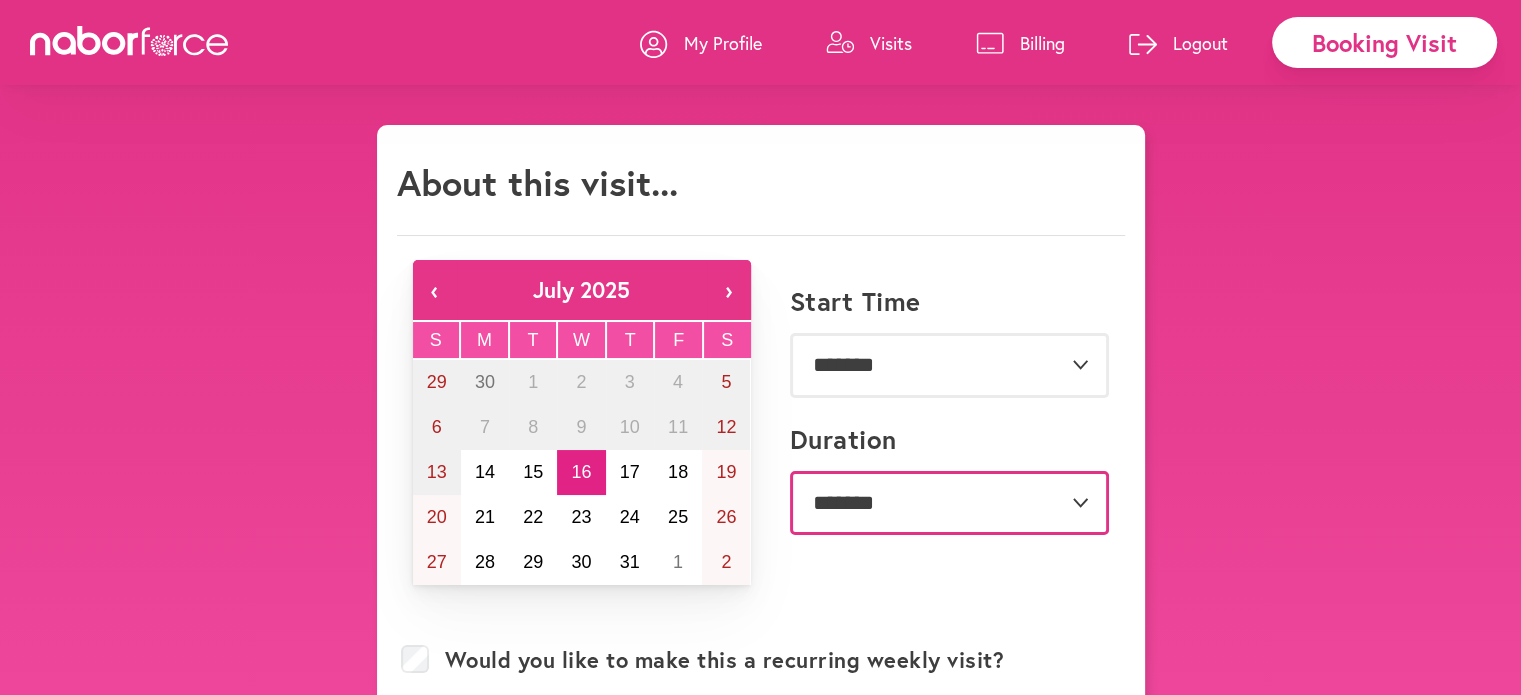 click on "**********" at bounding box center [949, 503] 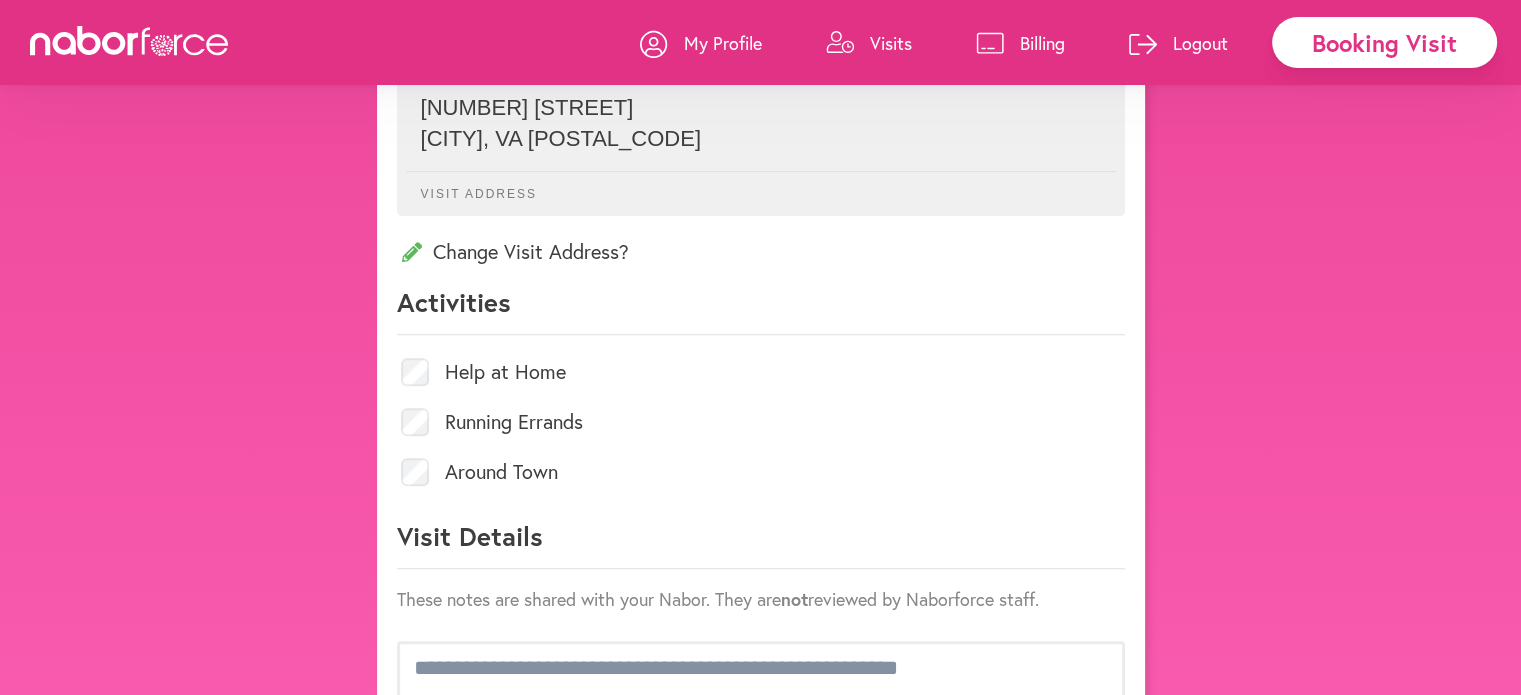 scroll, scrollTop: 741, scrollLeft: 0, axis: vertical 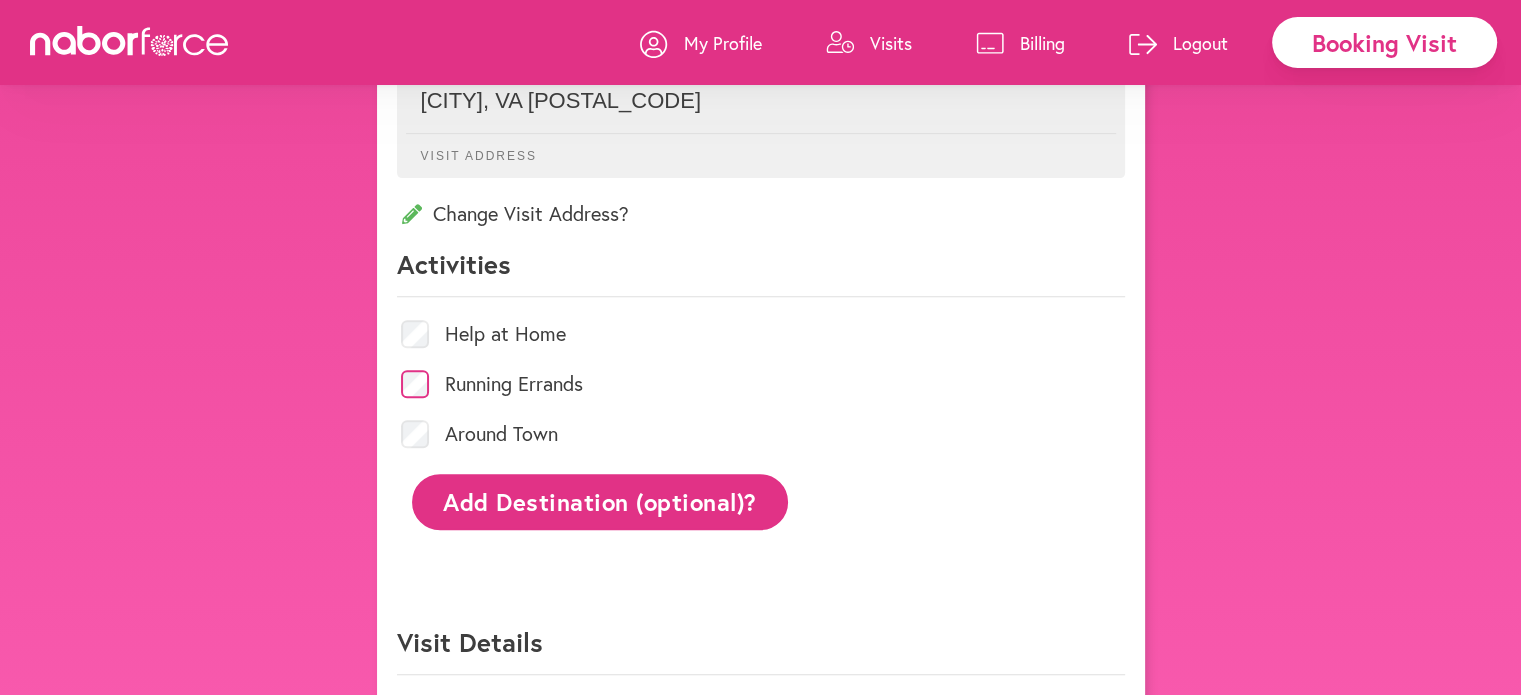 click on "Add Destination (optional)?" 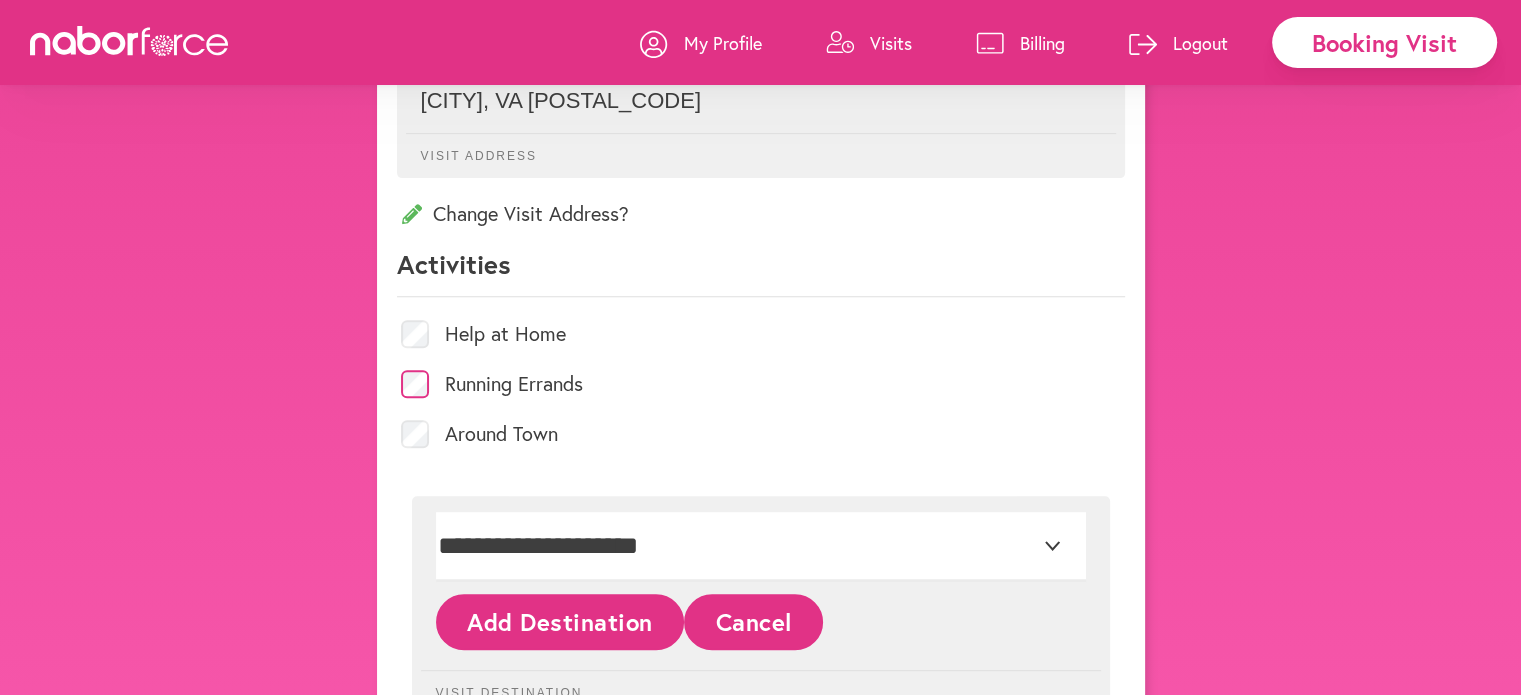 click on "Add Destination" 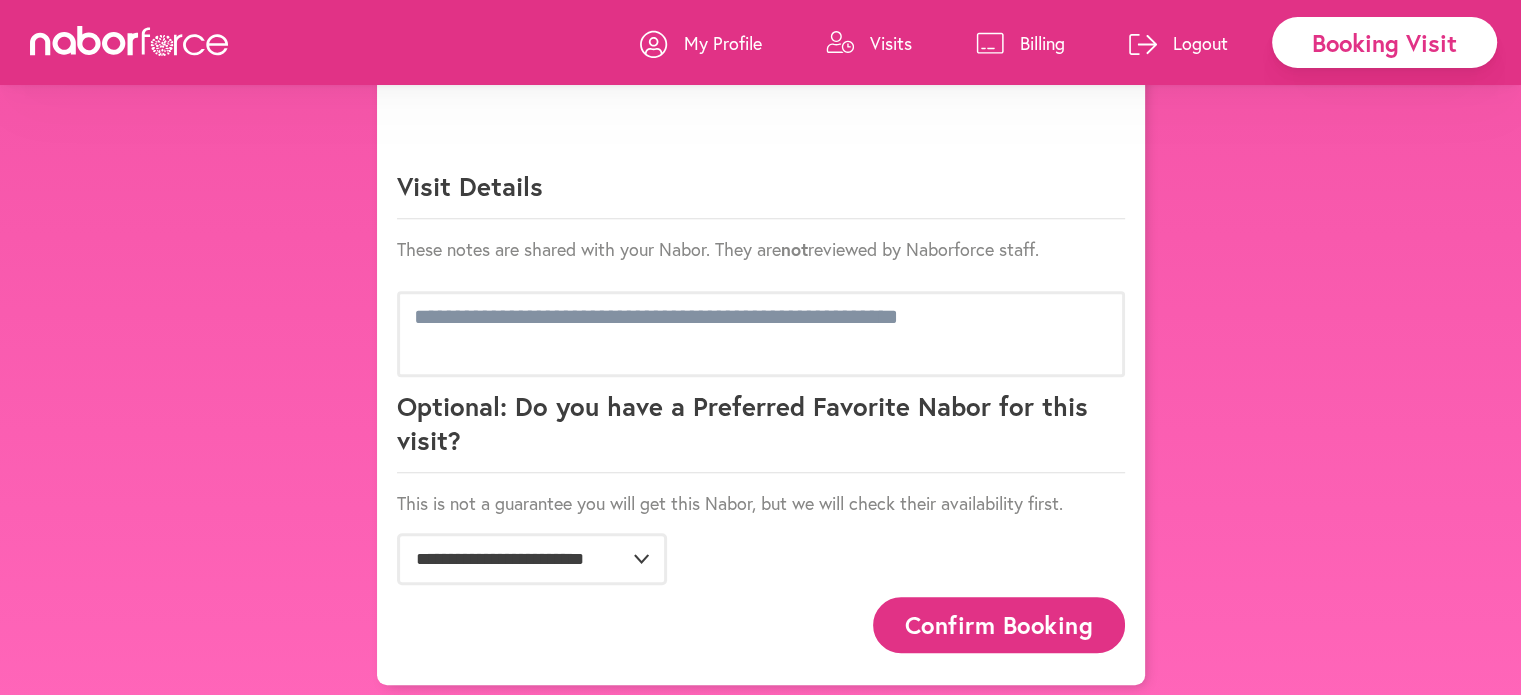scroll, scrollTop: 1297, scrollLeft: 0, axis: vertical 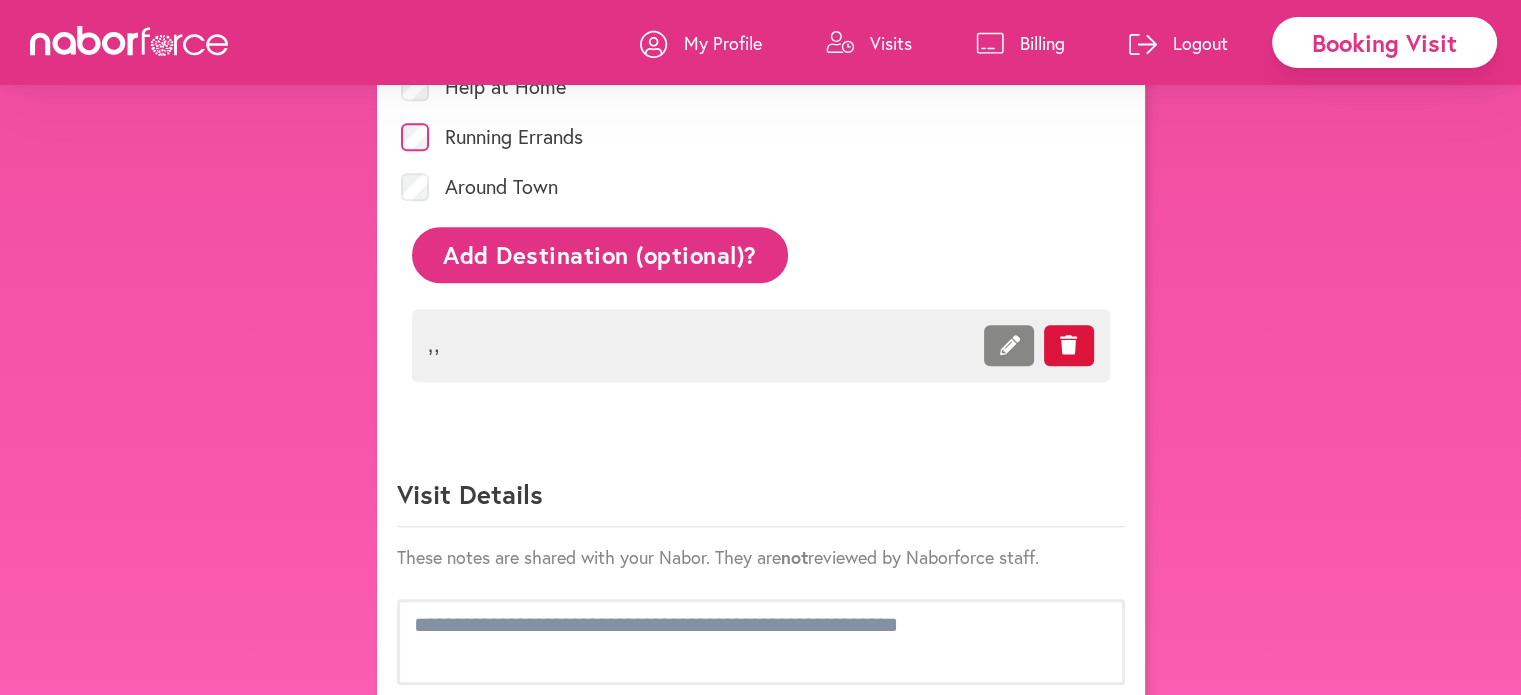 click on ",  ," at bounding box center (761, 345) 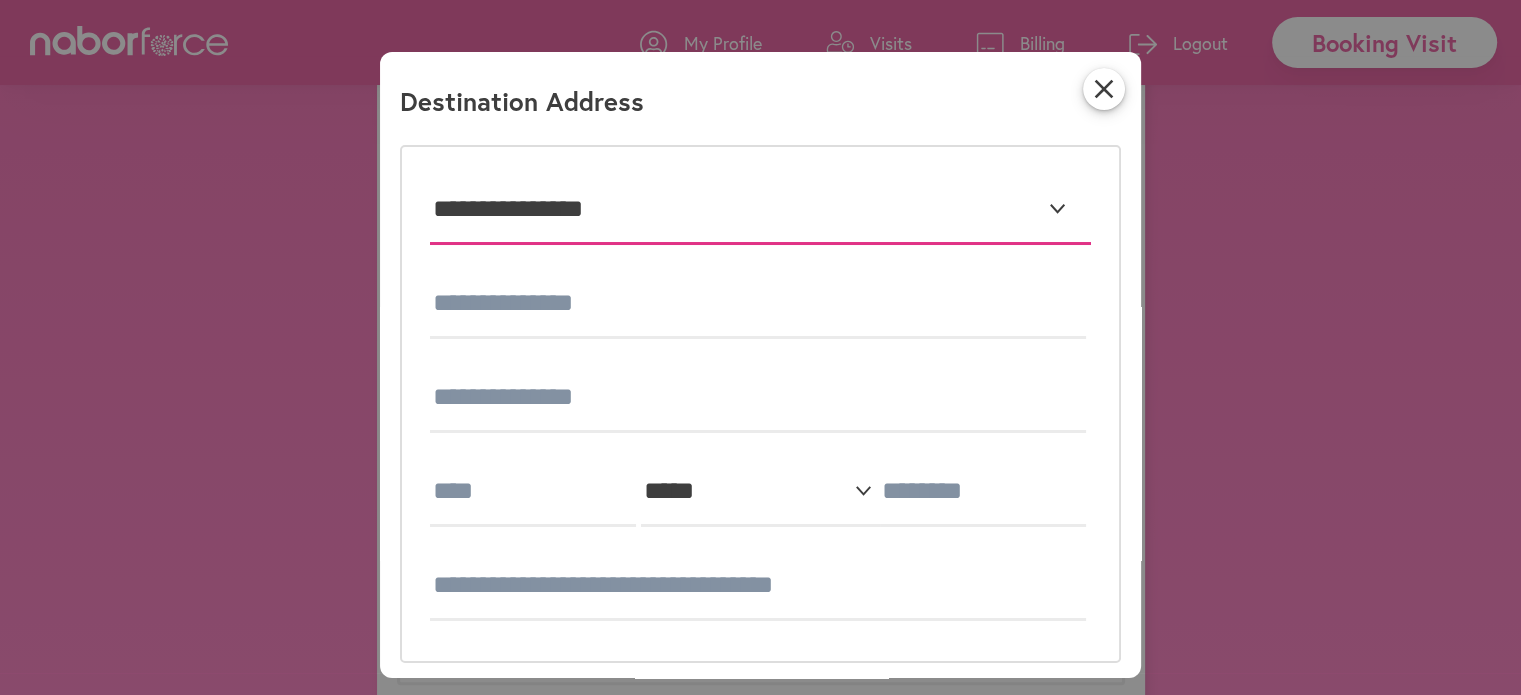 click on "**********" at bounding box center (760, 210) 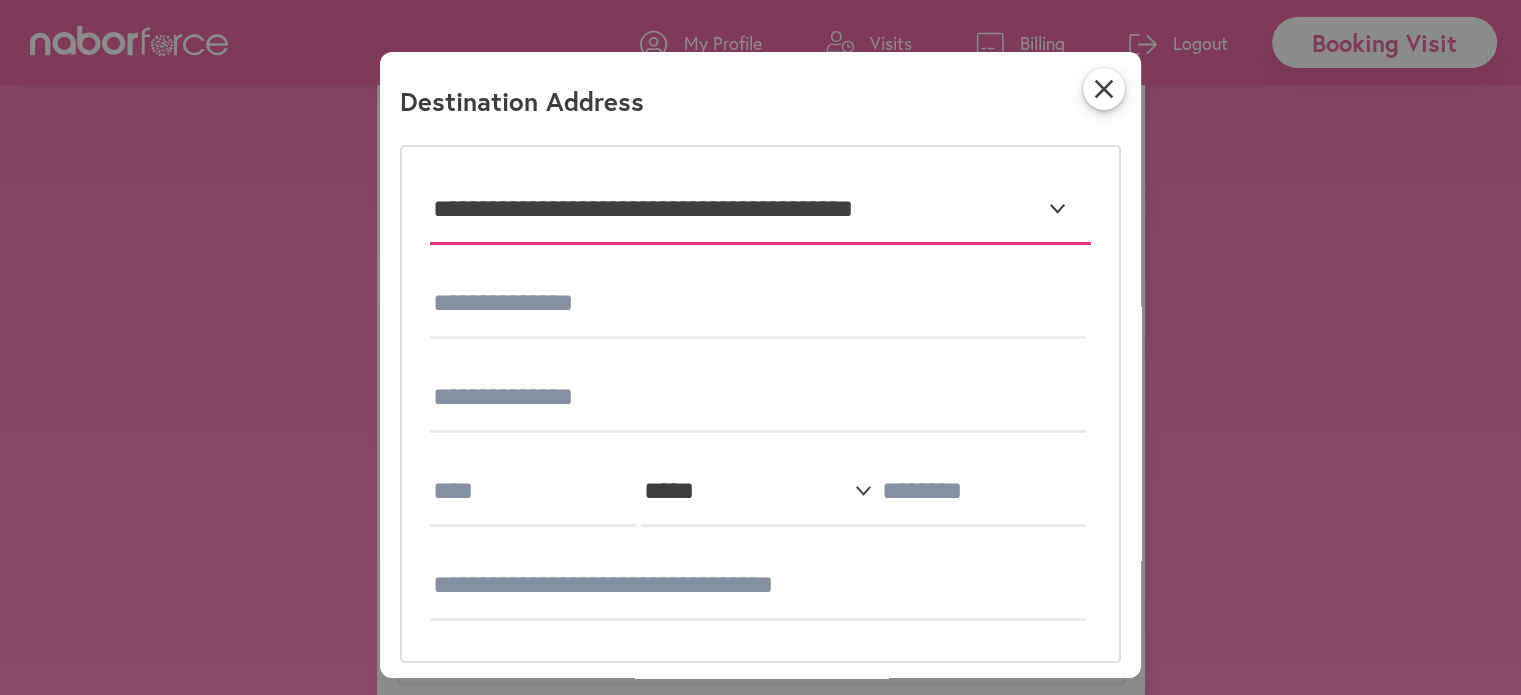 click on "**********" at bounding box center (760, 210) 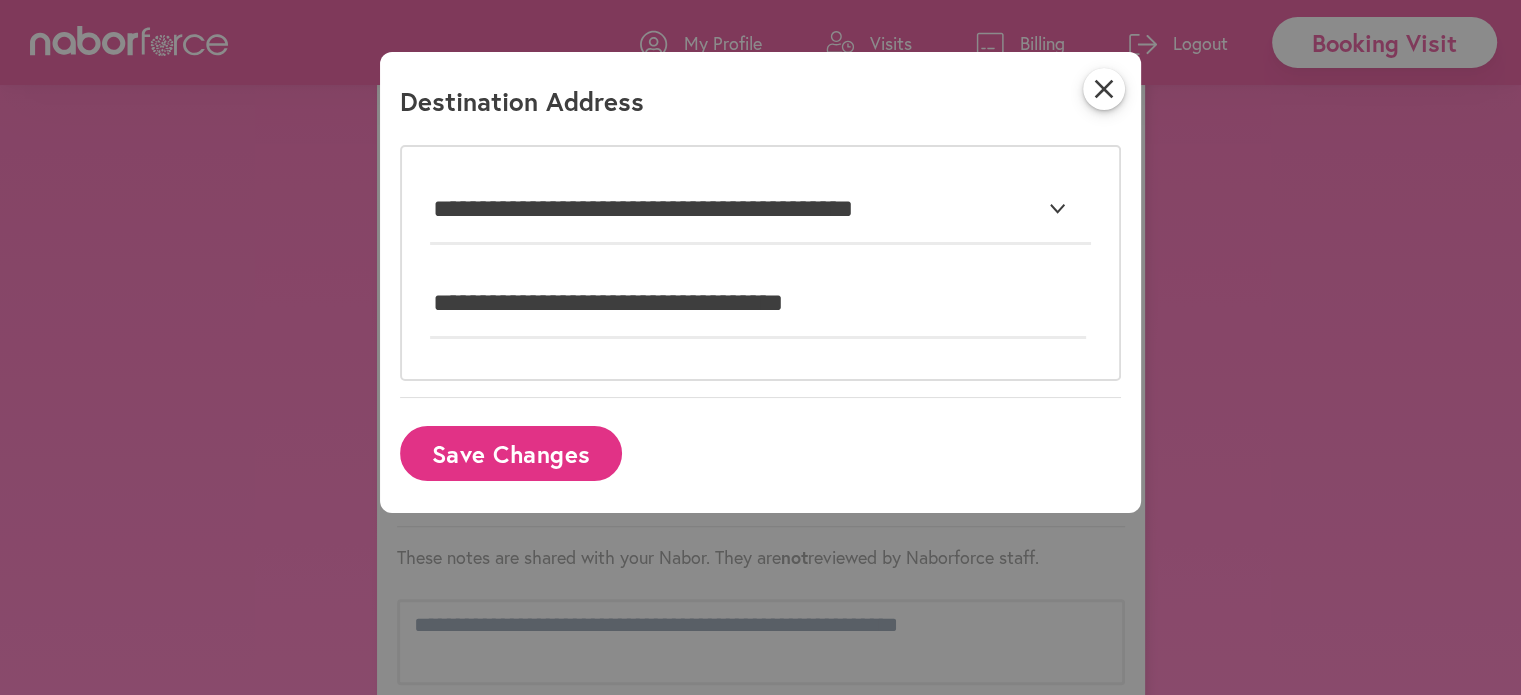 click on "Save Changes" at bounding box center [511, 453] 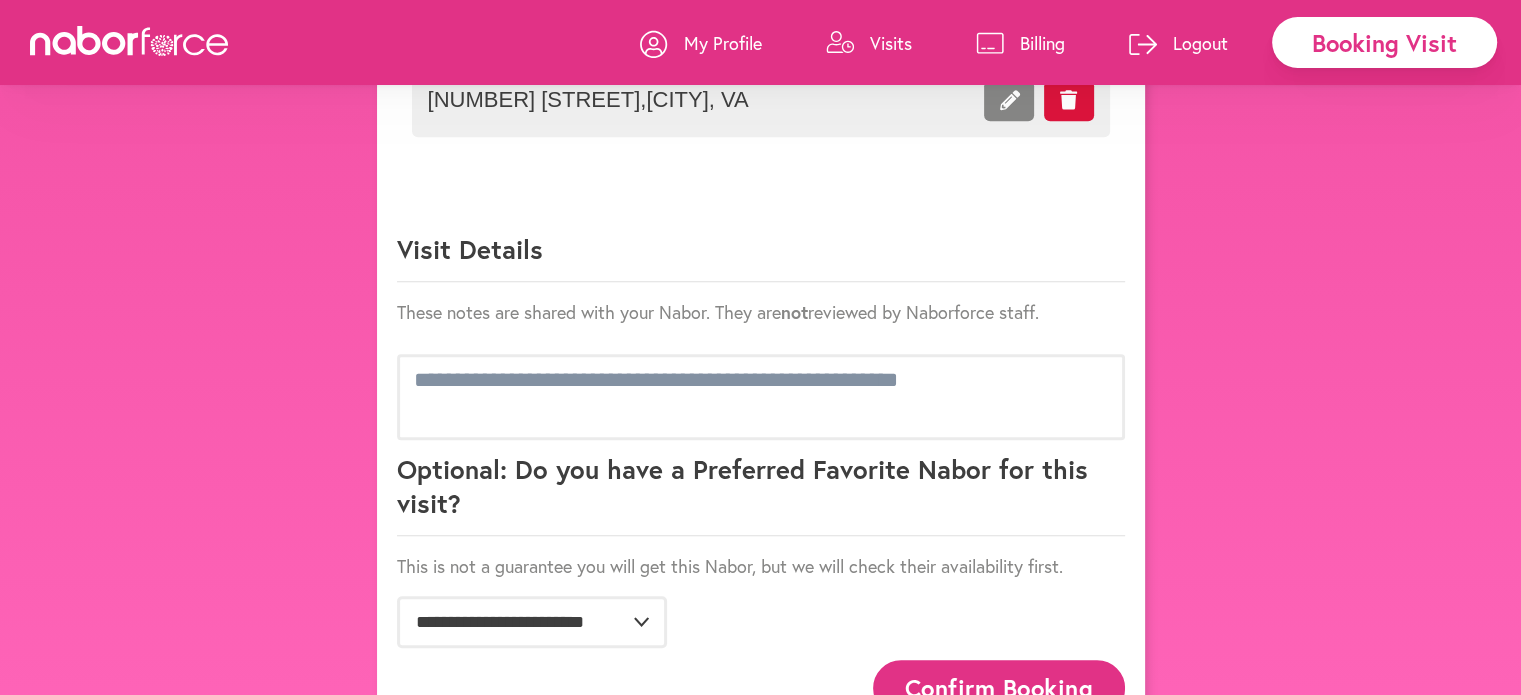 scroll, scrollTop: 1288, scrollLeft: 0, axis: vertical 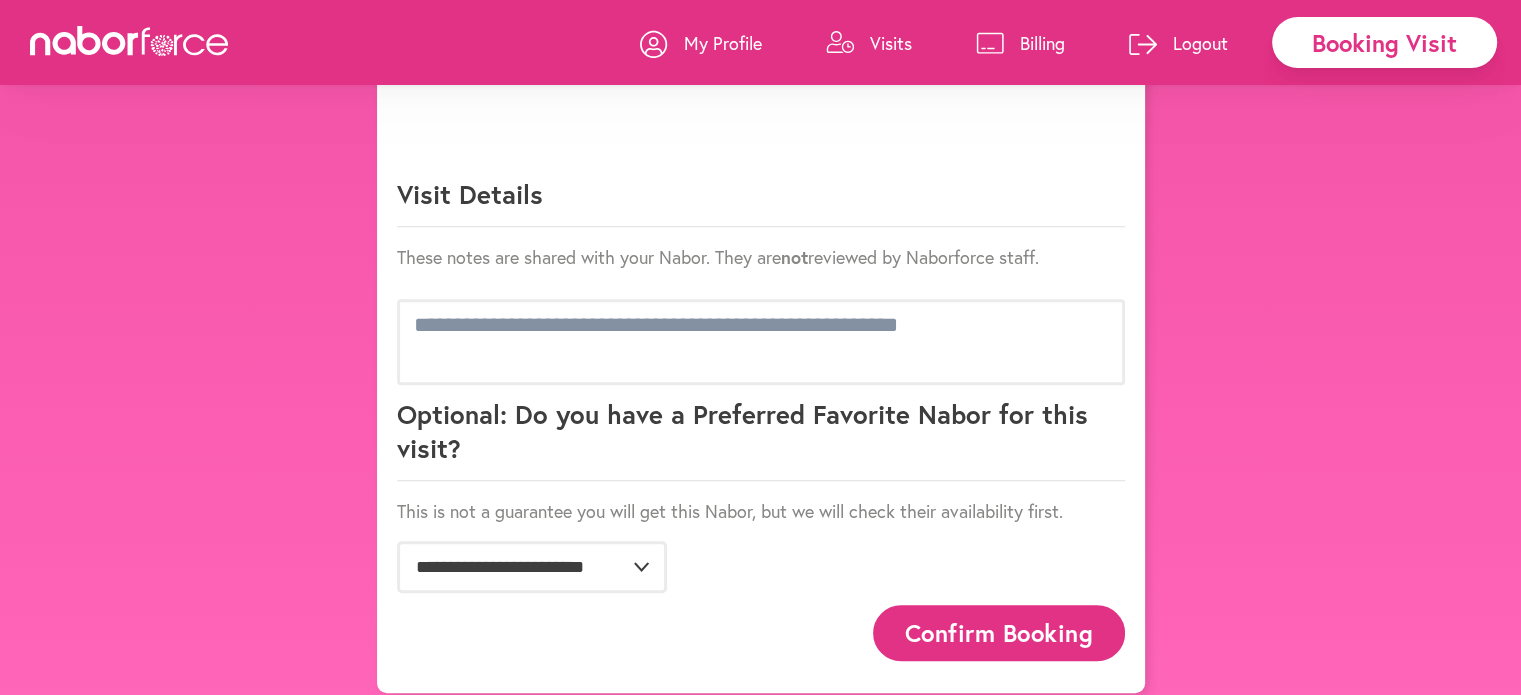 click on "Confirm Booking" at bounding box center (999, 632) 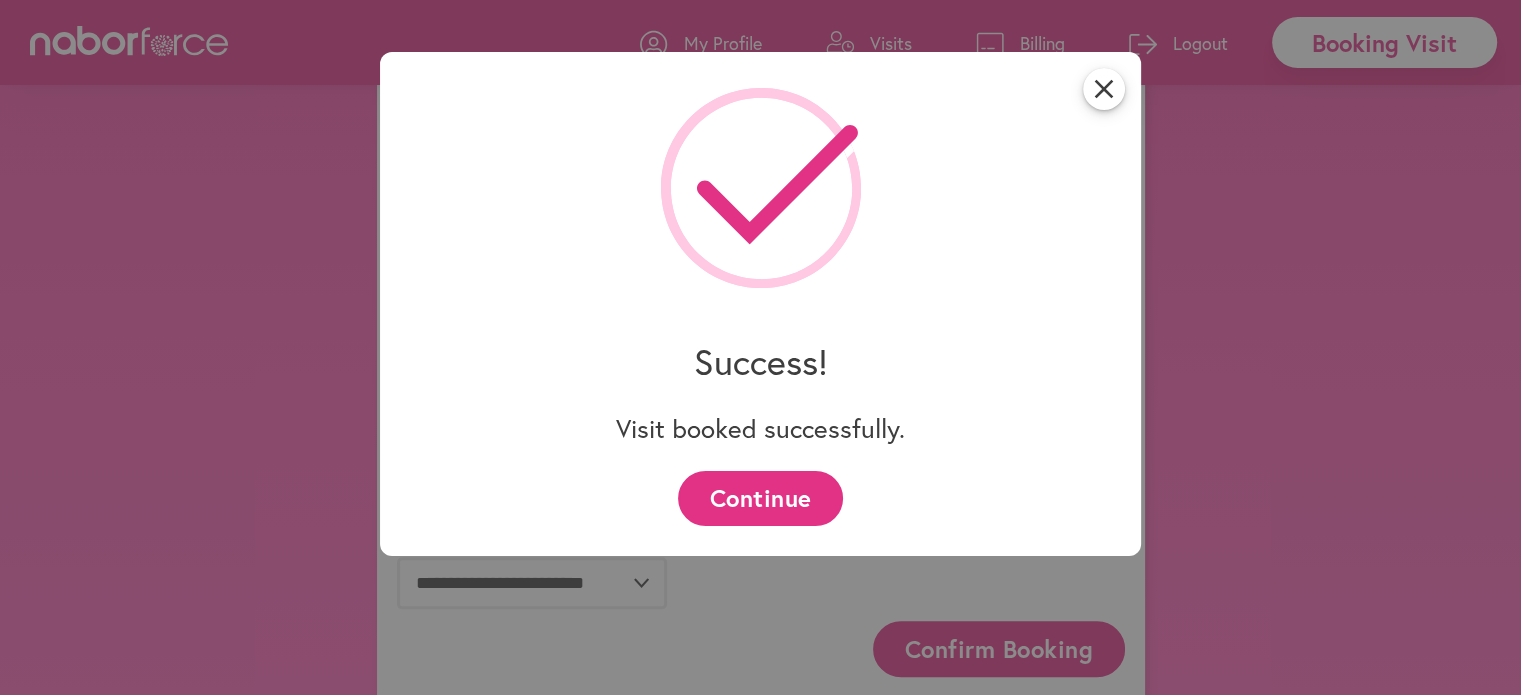 scroll, scrollTop: 1288, scrollLeft: 0, axis: vertical 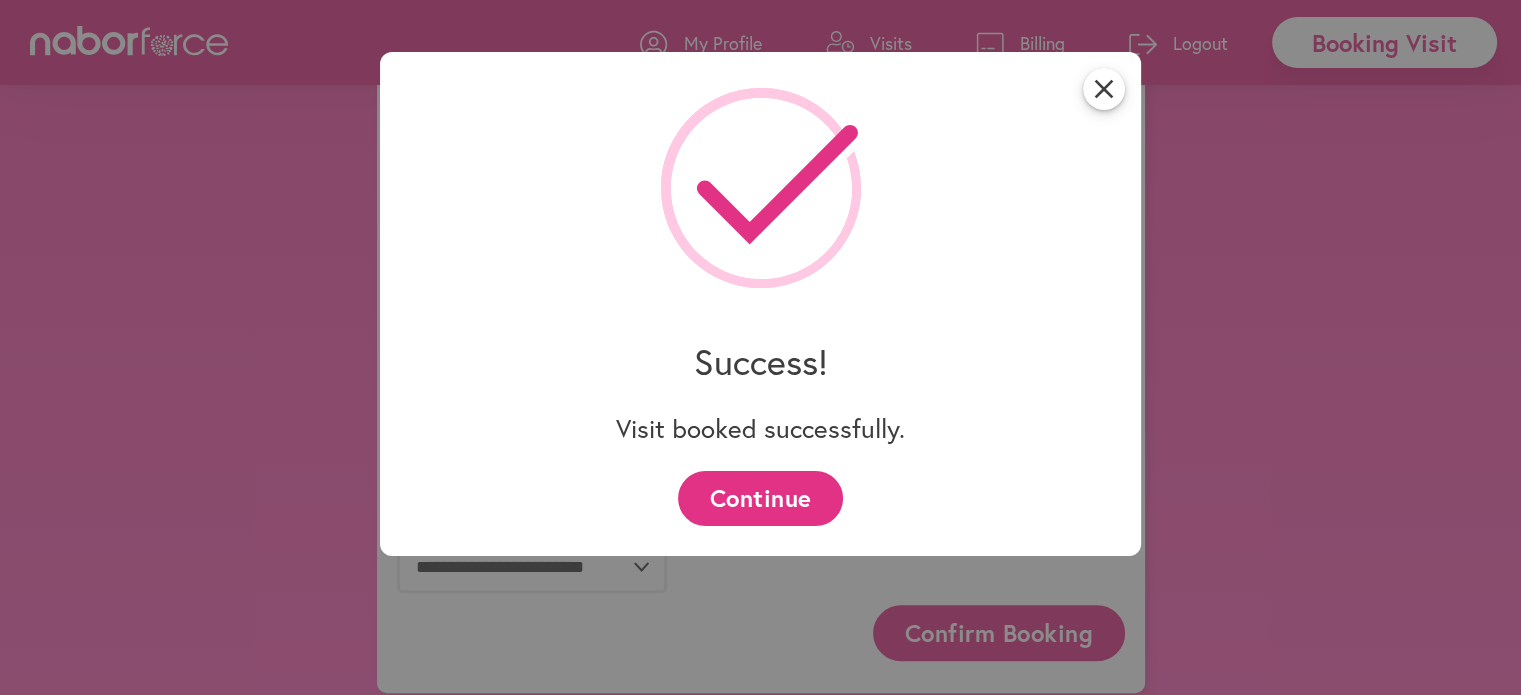 click on "Continue" at bounding box center [760, 498] 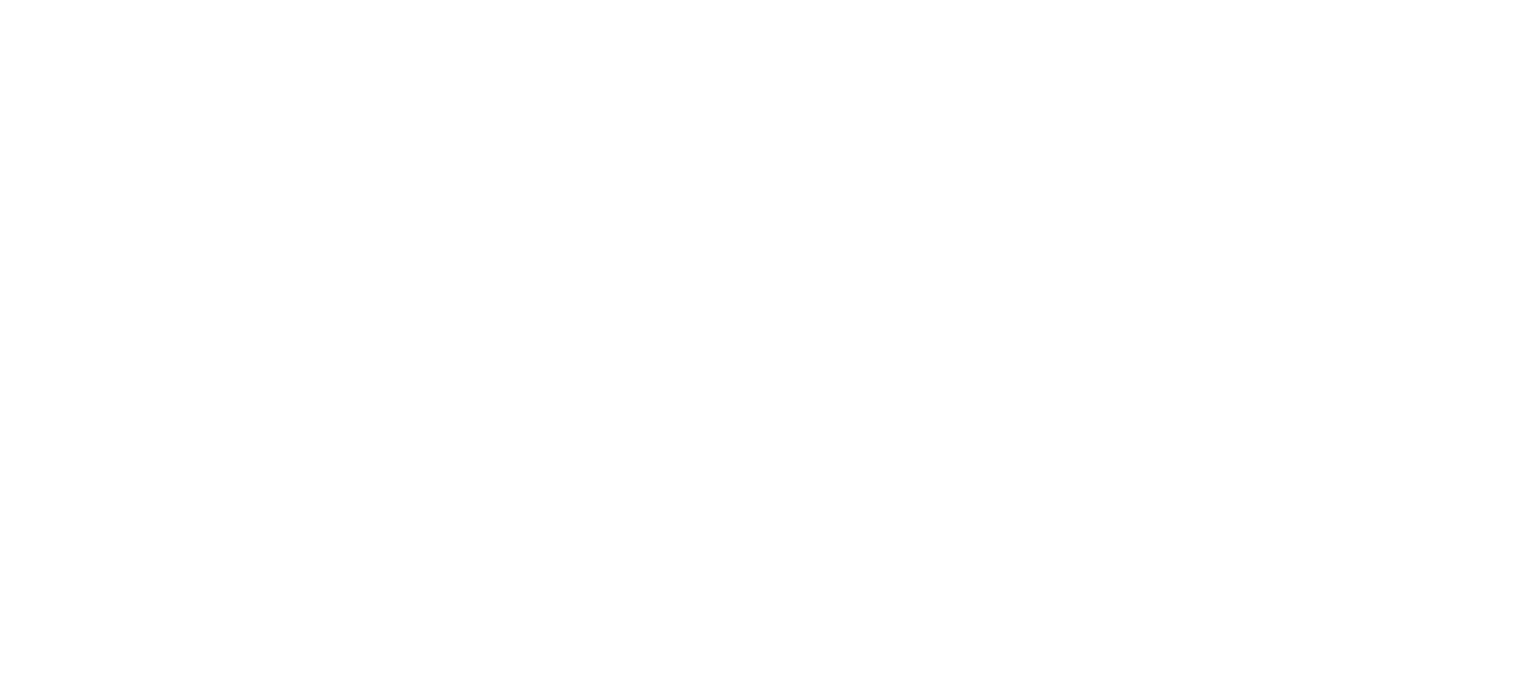 scroll, scrollTop: 0, scrollLeft: 0, axis: both 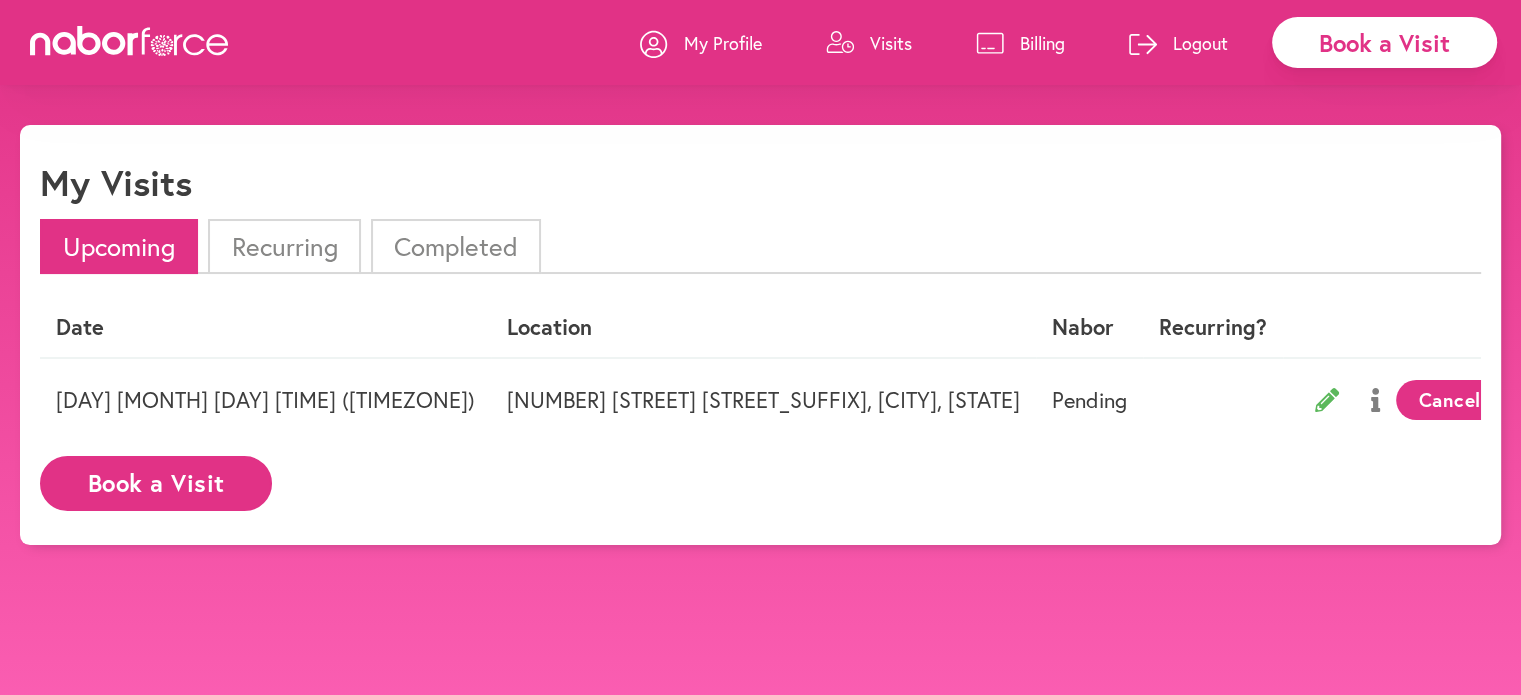 click on "Book a Visit" at bounding box center (156, 483) 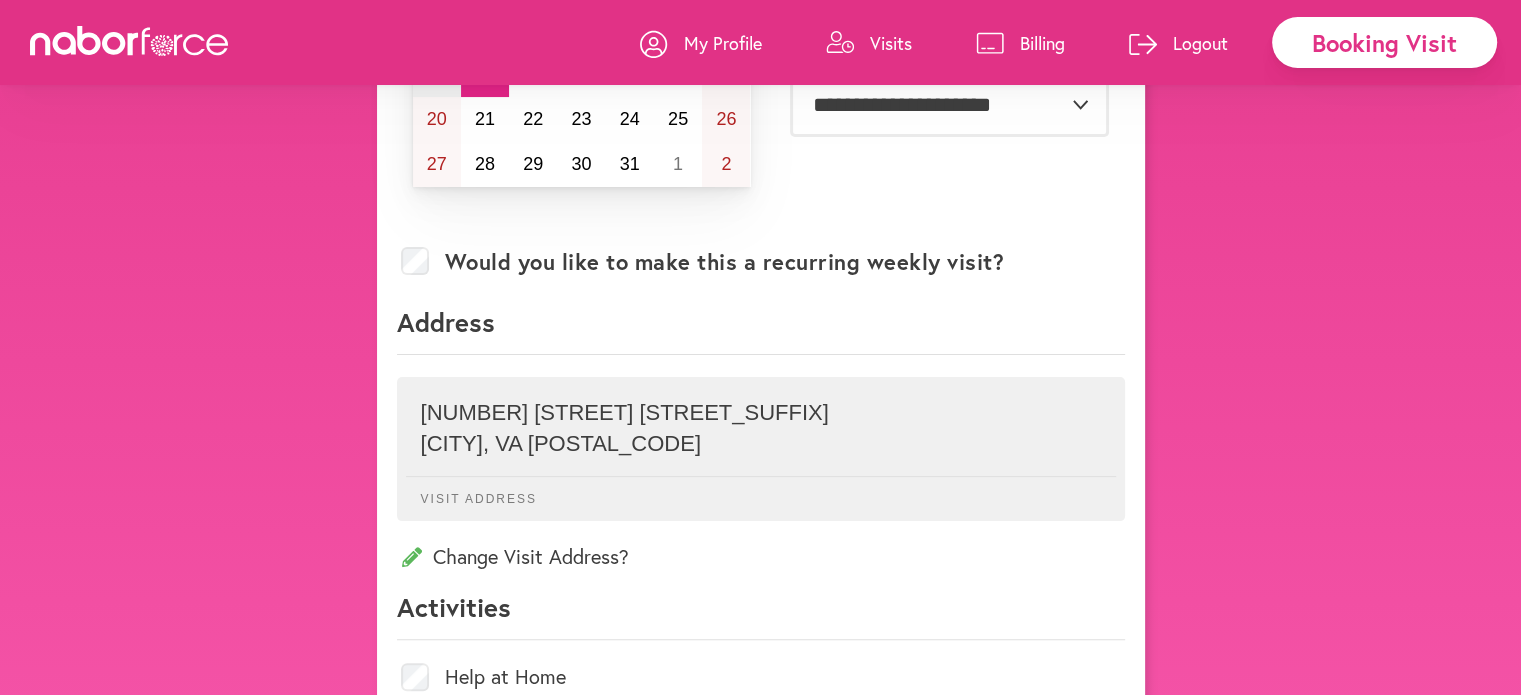 scroll, scrollTop: 409, scrollLeft: 0, axis: vertical 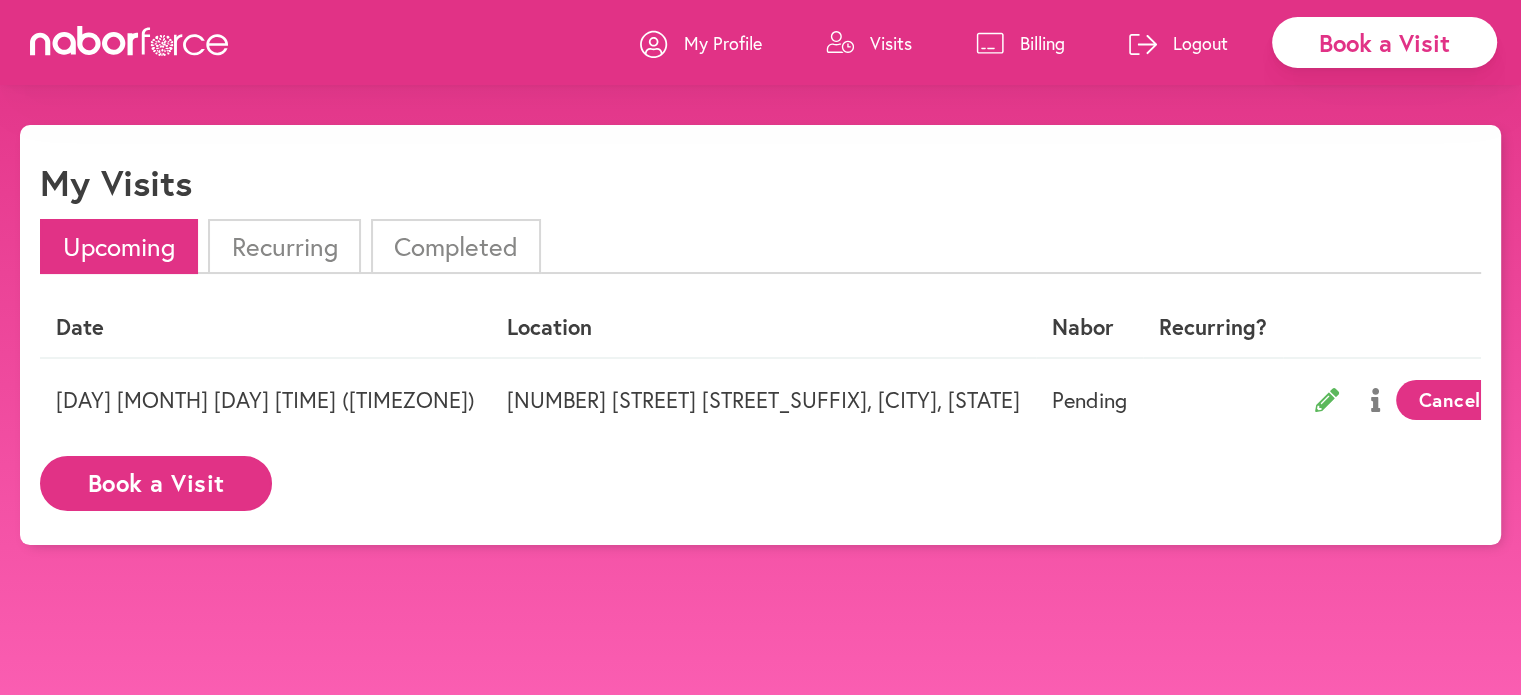 click on "Book a Visit" at bounding box center (156, 483) 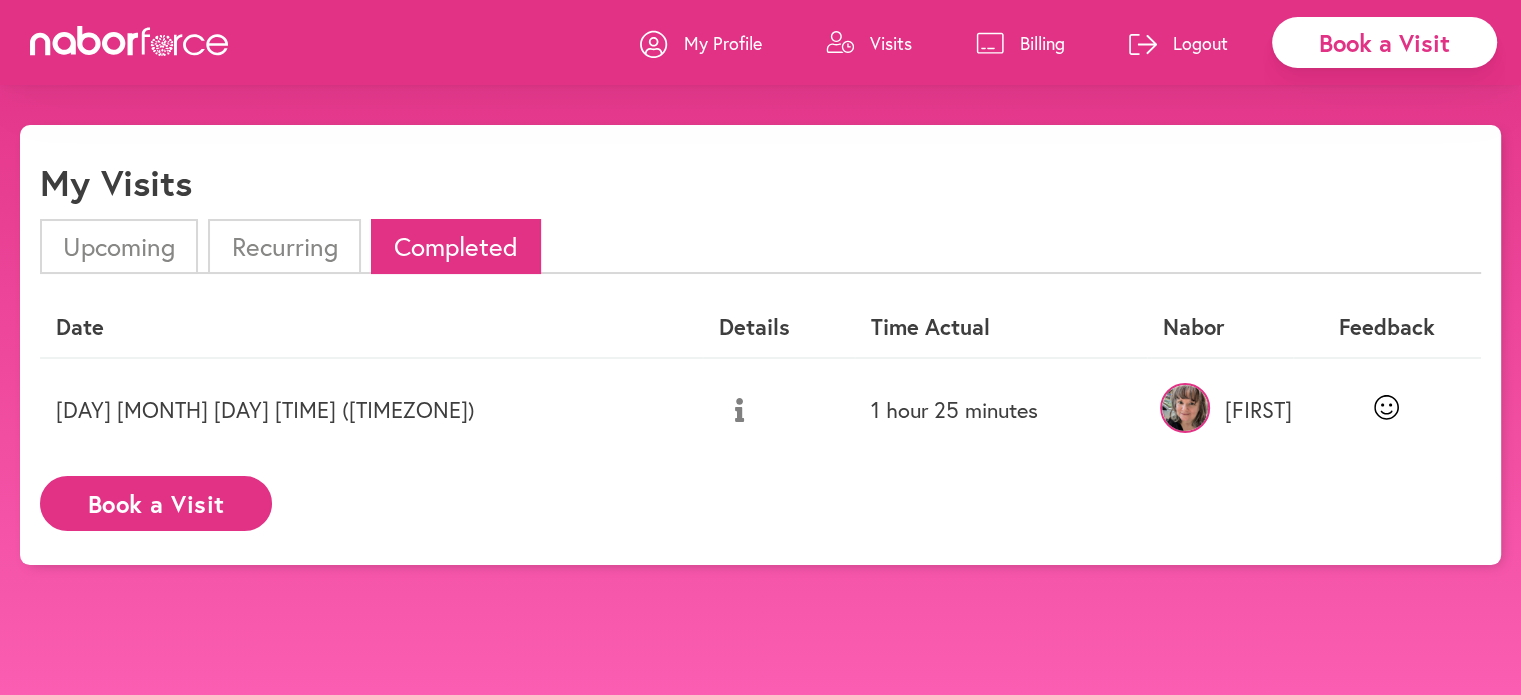 click 